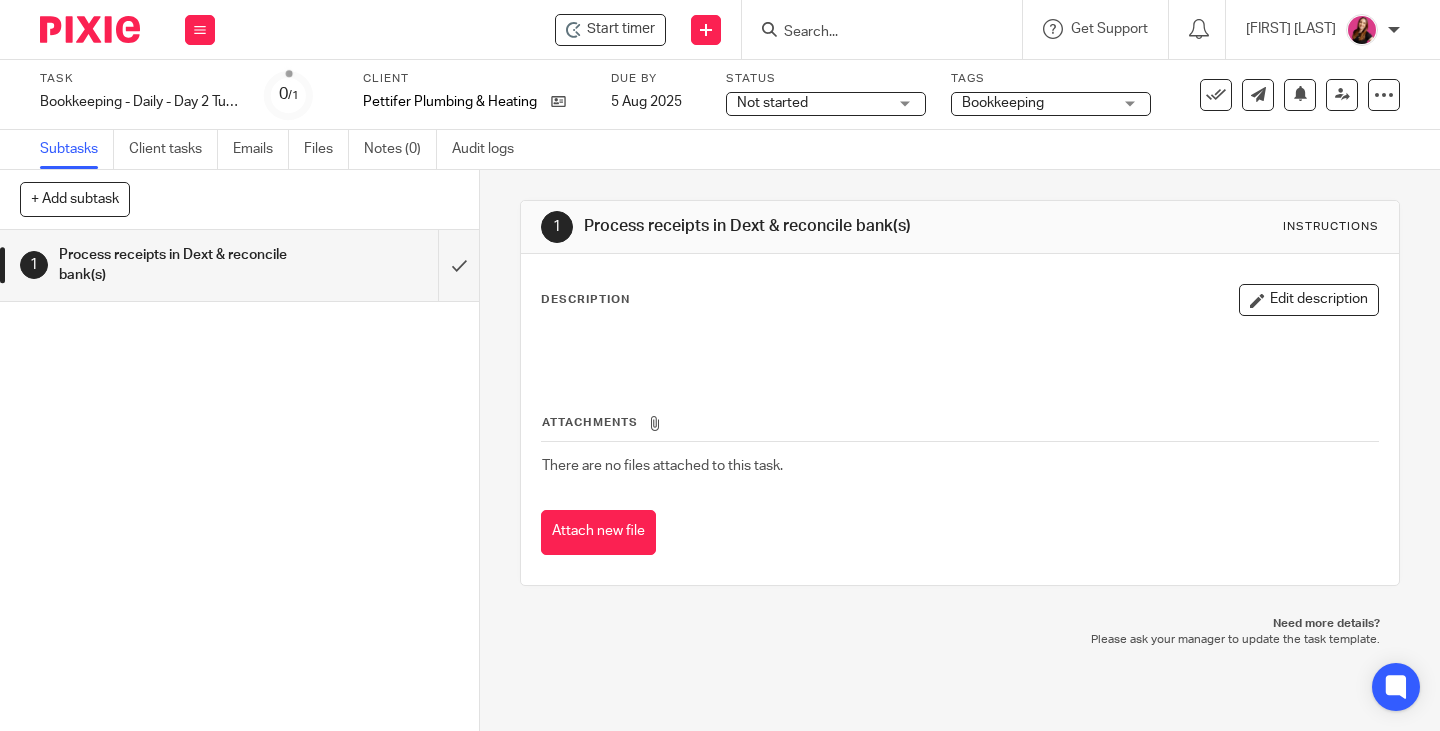 scroll, scrollTop: 0, scrollLeft: 0, axis: both 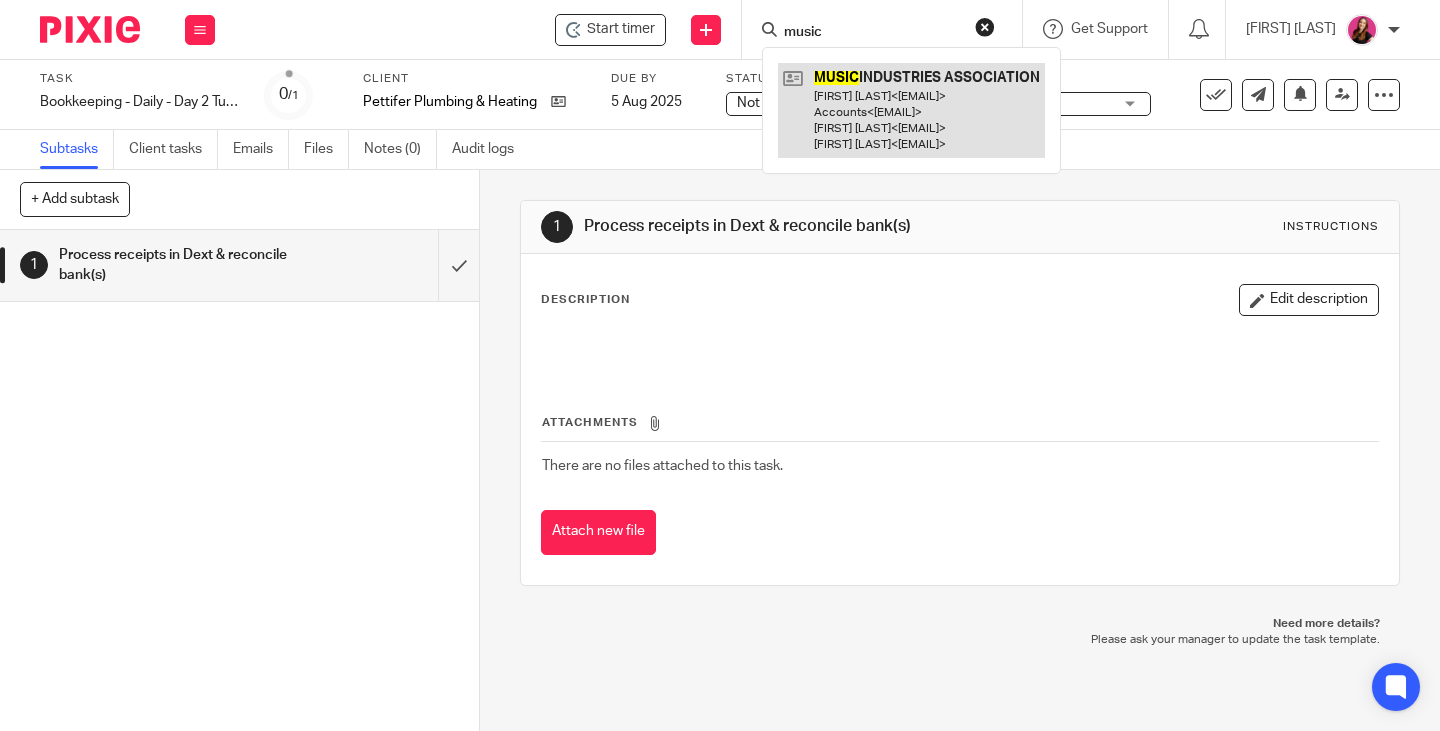type on "music" 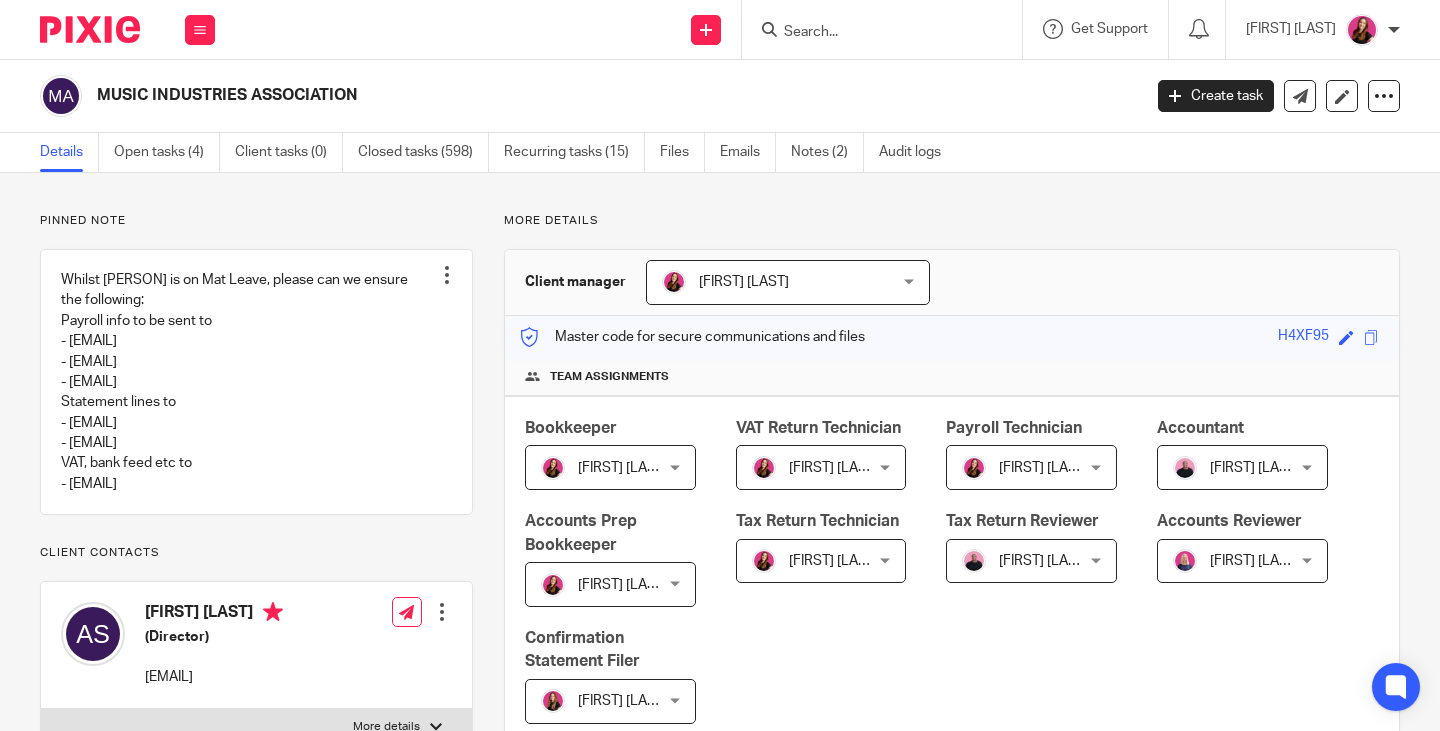 scroll, scrollTop: 0, scrollLeft: 0, axis: both 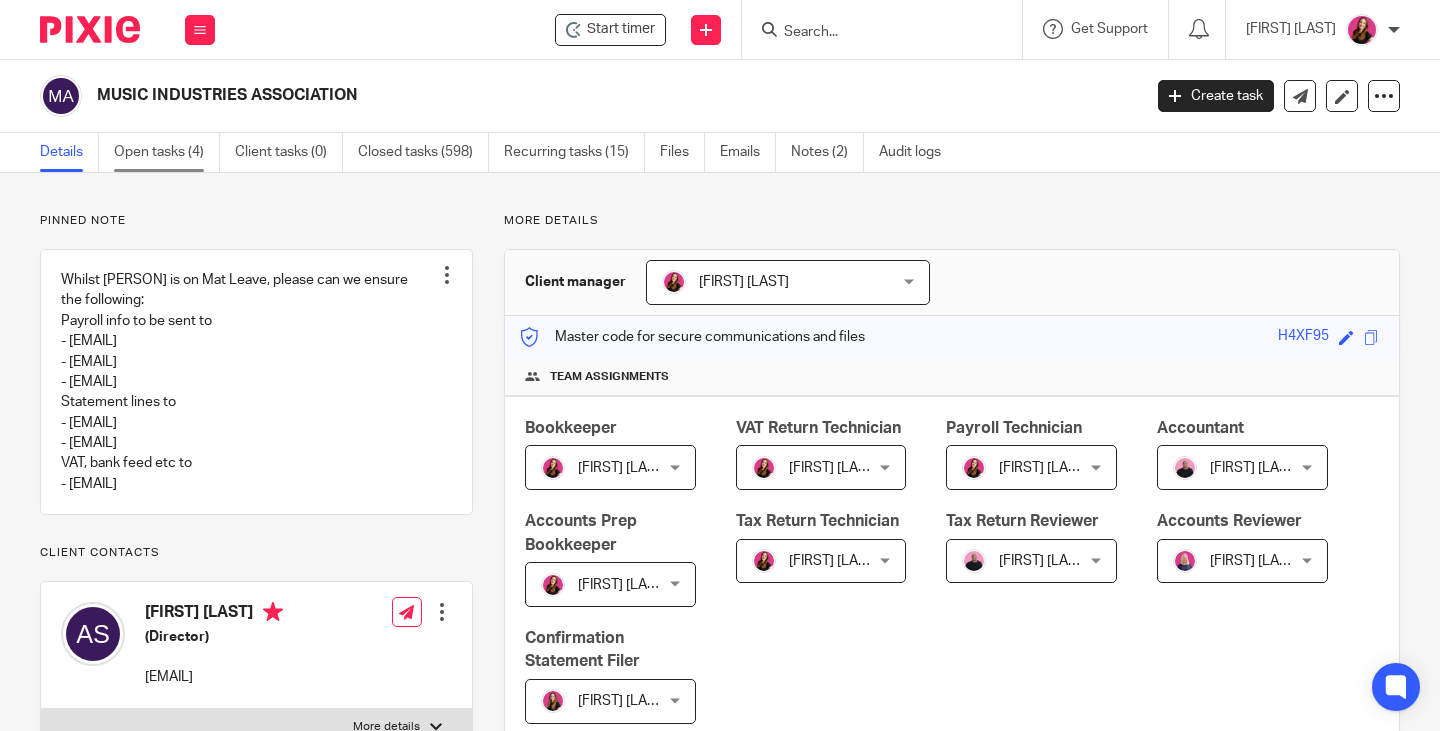 click on "Open tasks (4)" at bounding box center (167, 152) 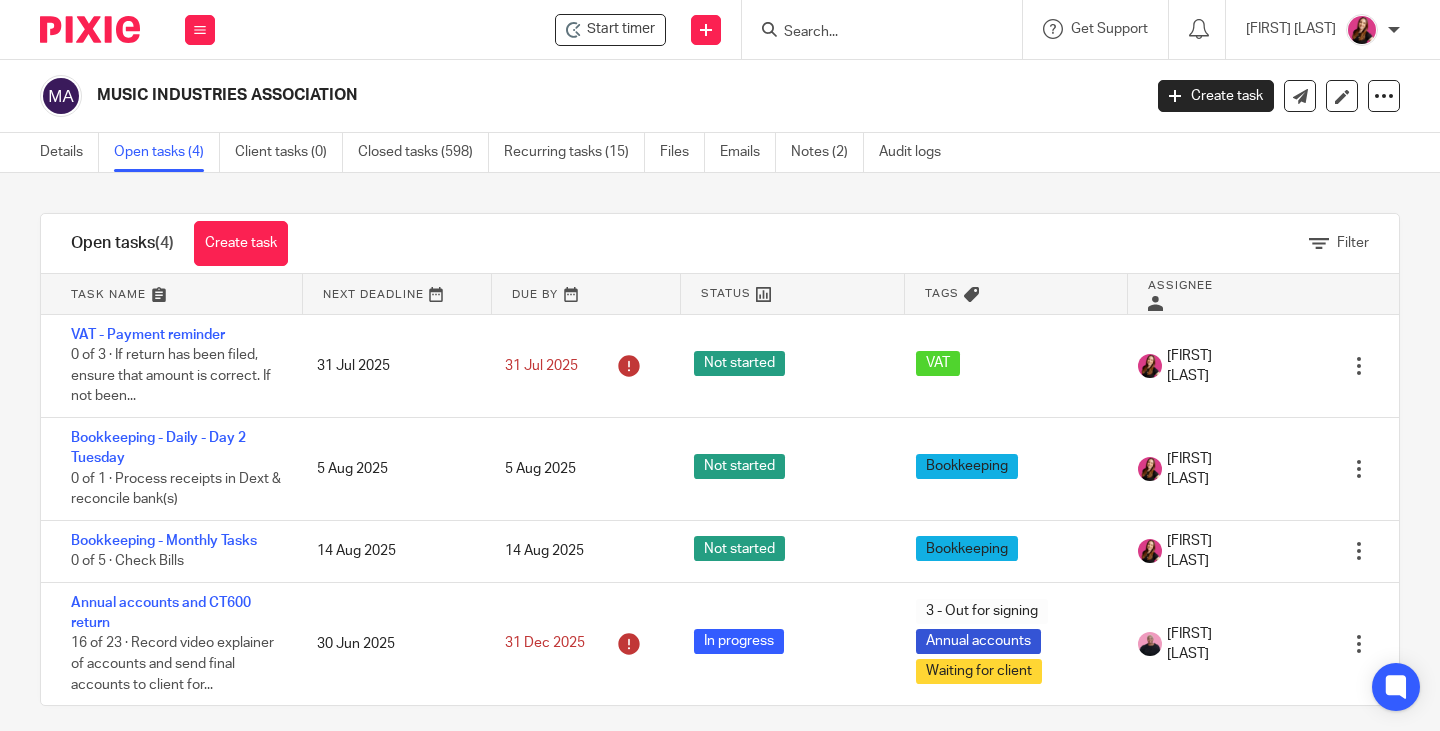 scroll, scrollTop: 0, scrollLeft: 0, axis: both 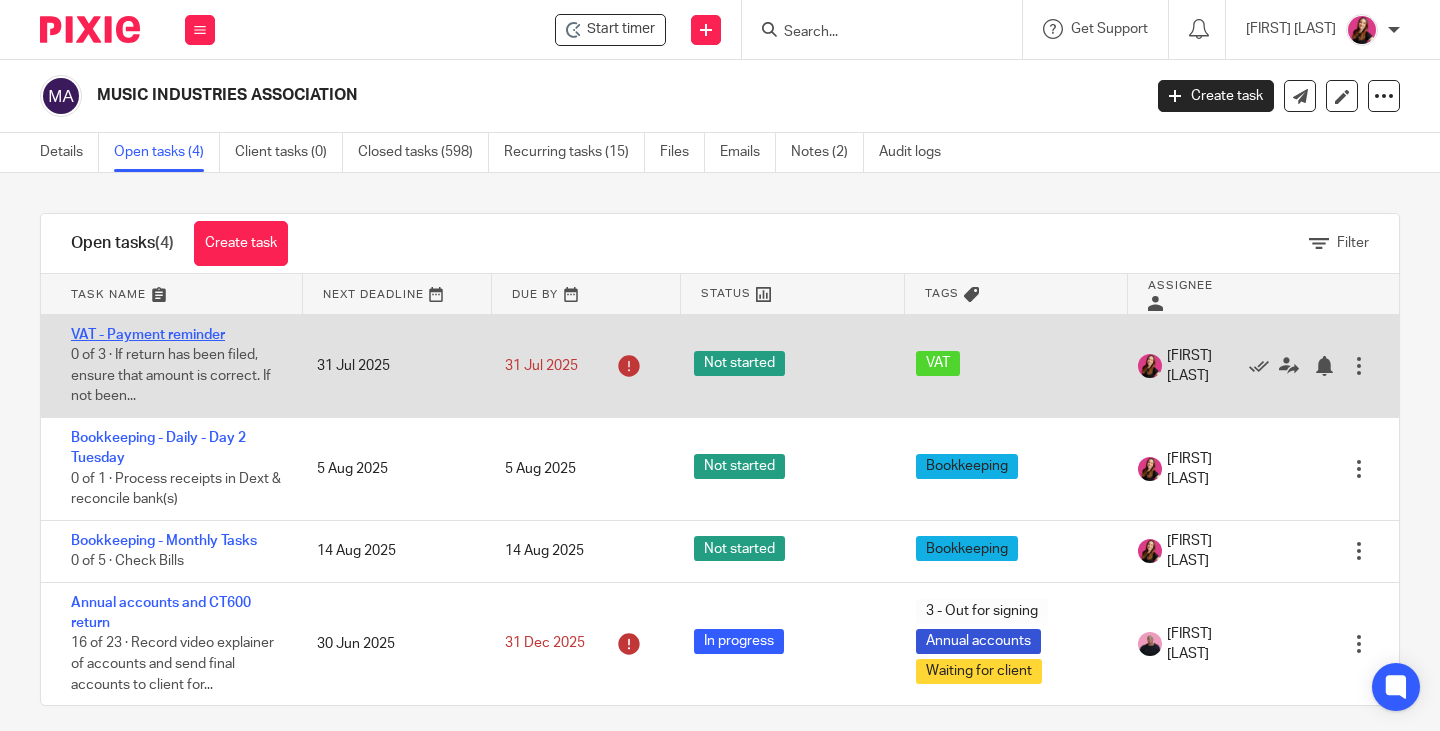 click on "VAT - Payment reminder" at bounding box center [148, 335] 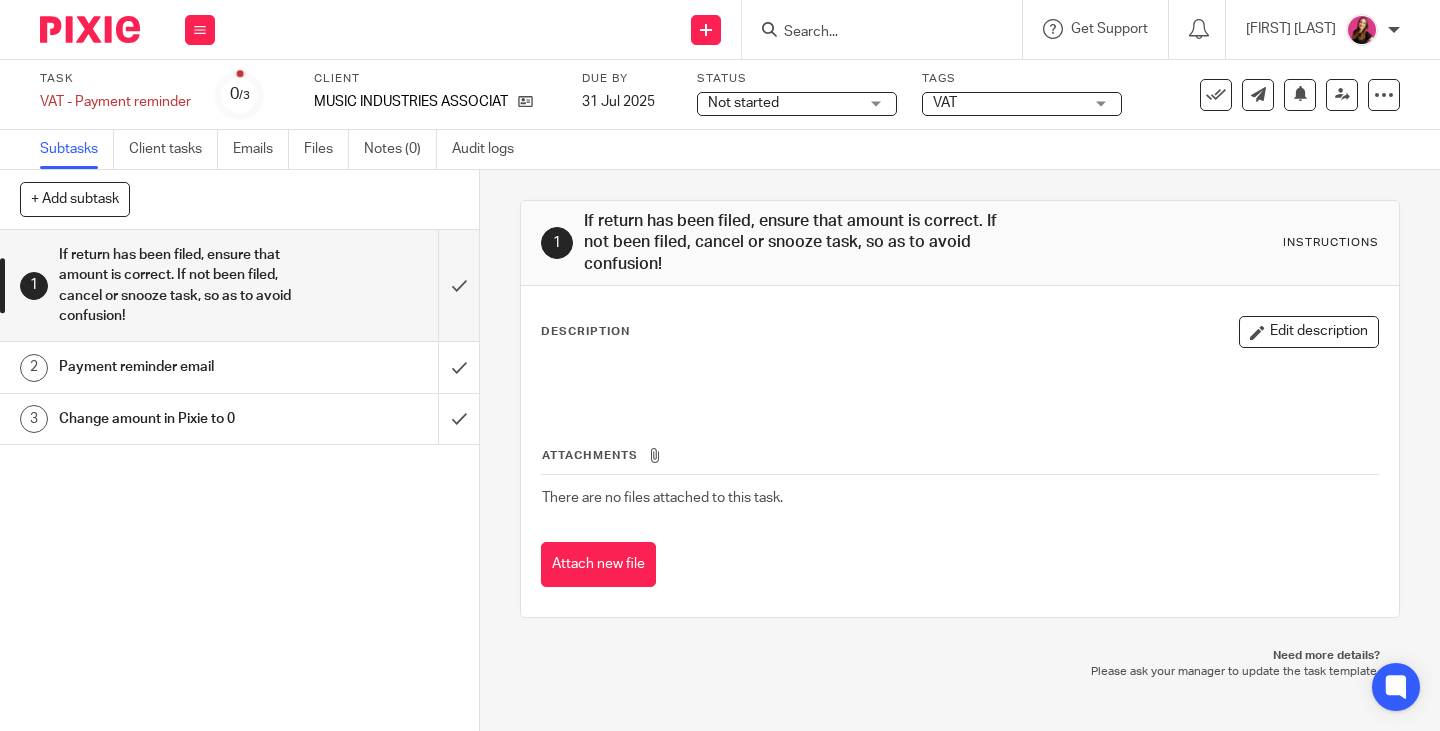 scroll, scrollTop: 0, scrollLeft: 0, axis: both 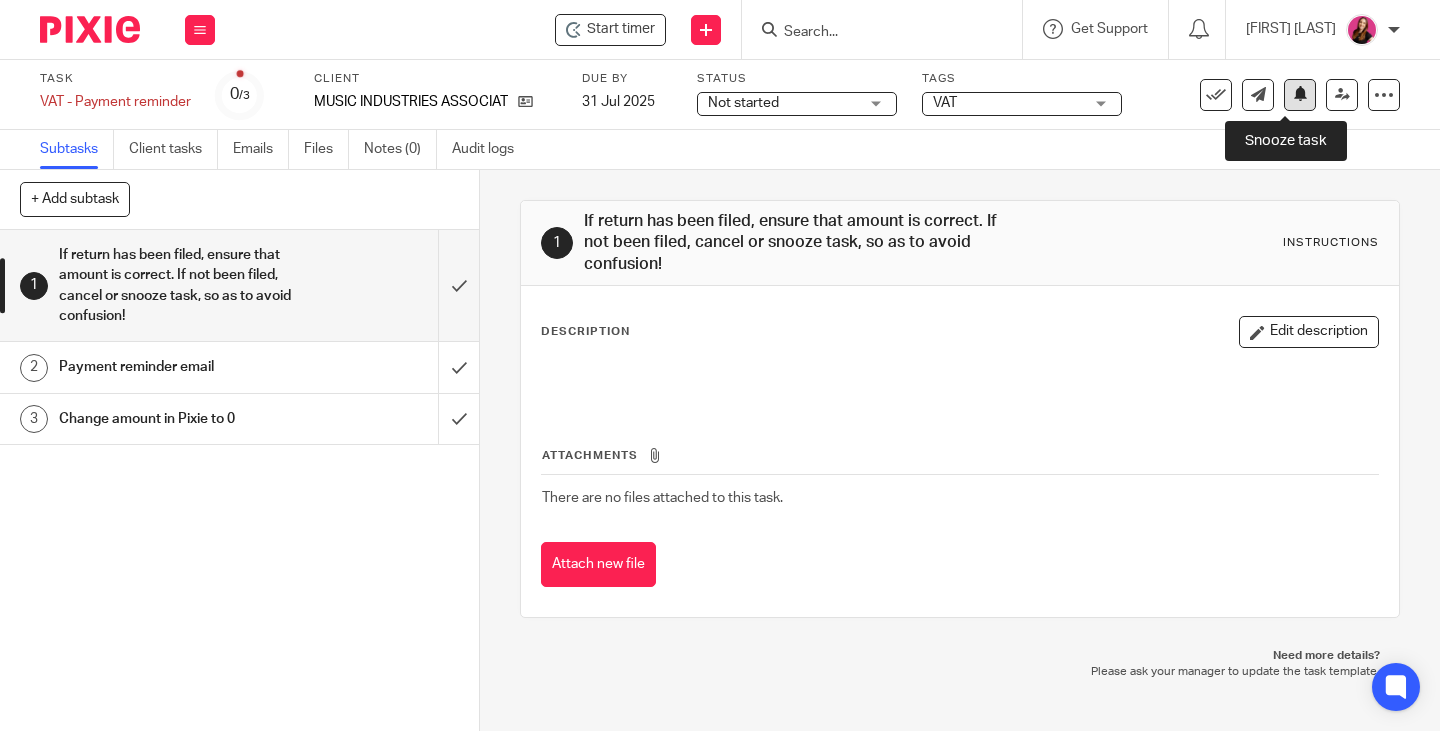 click at bounding box center (1300, 95) 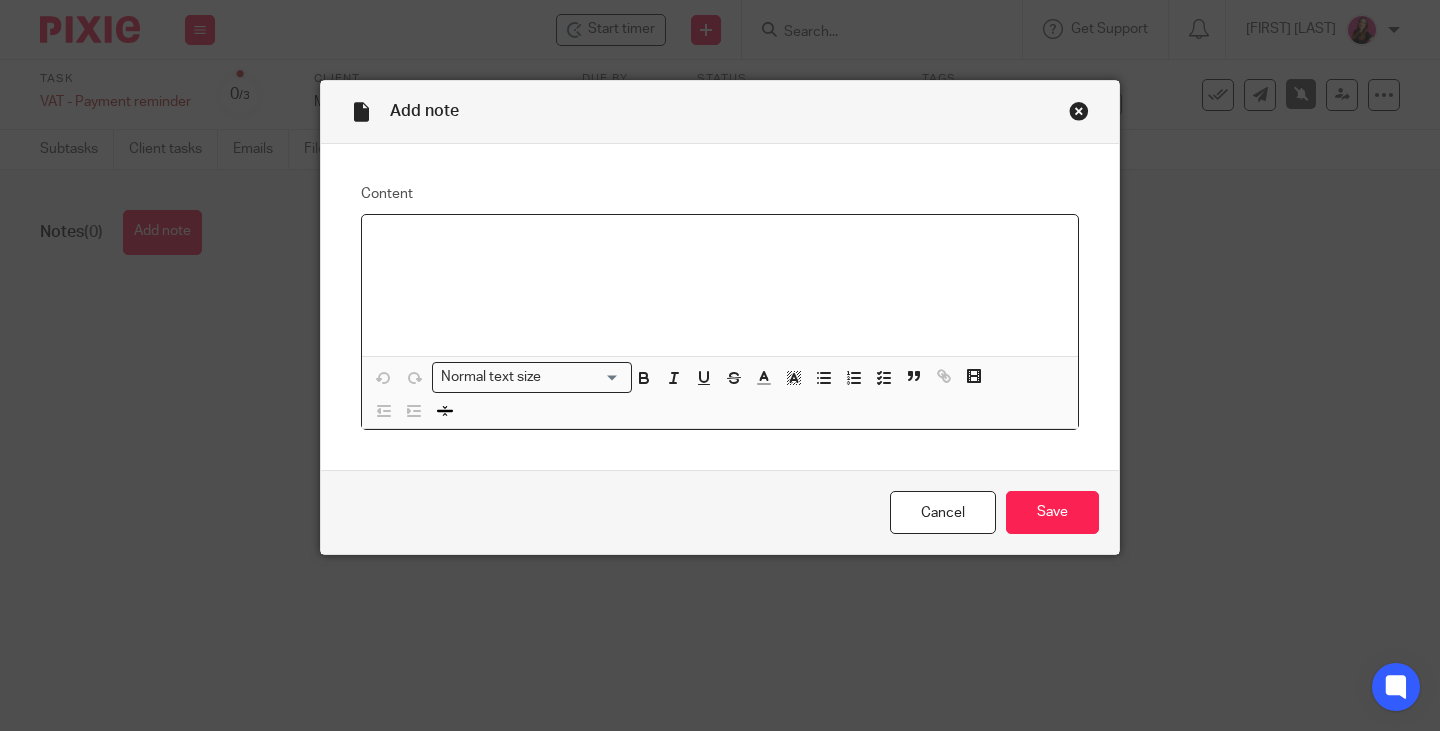 scroll, scrollTop: 0, scrollLeft: 0, axis: both 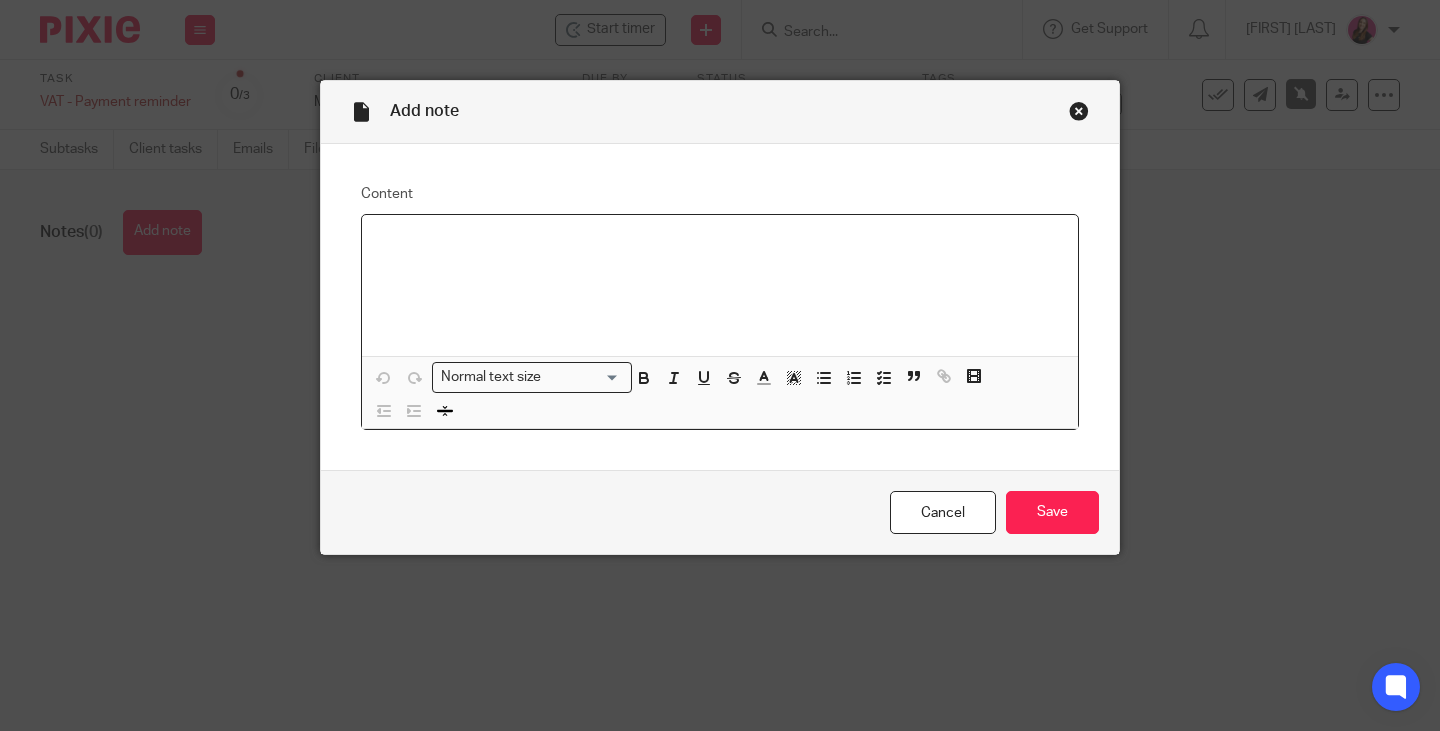 type 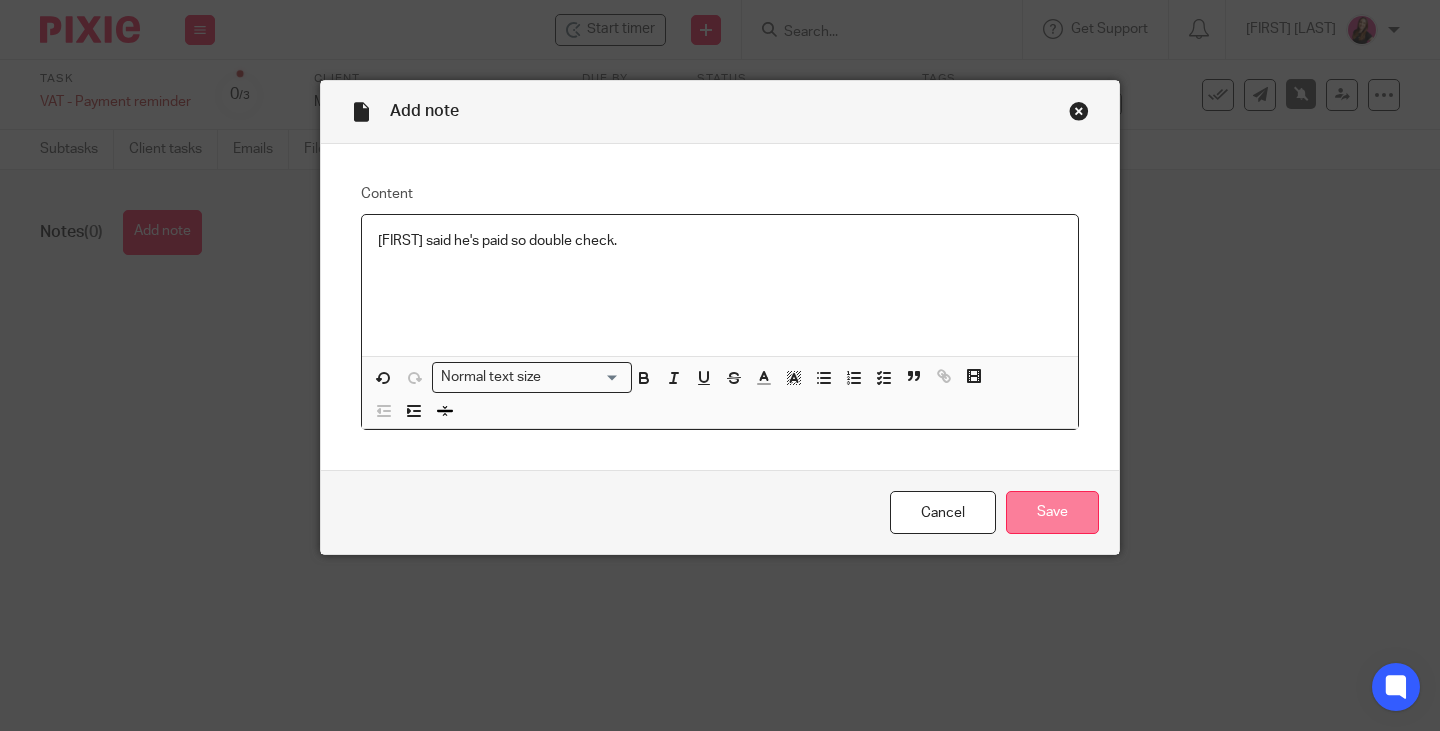 click on "Save" at bounding box center [1052, 512] 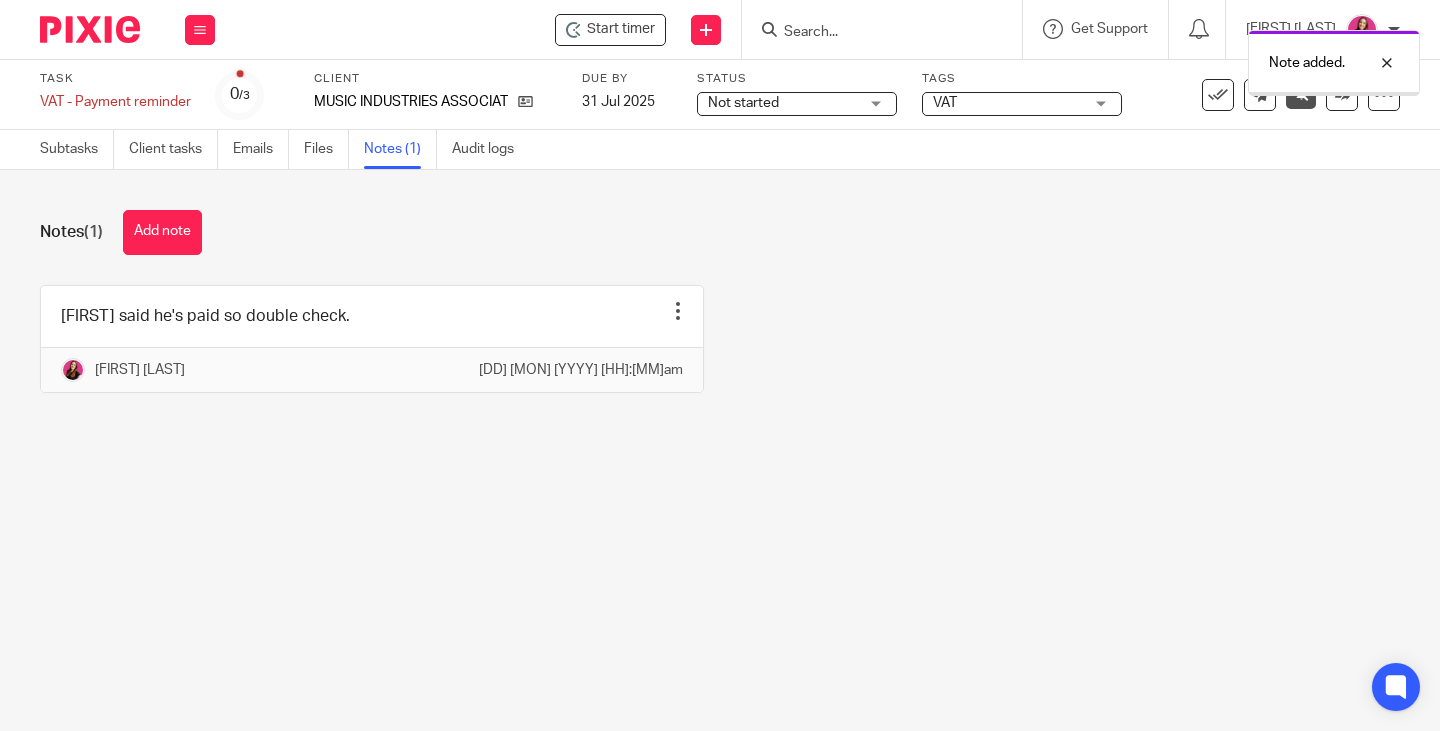 scroll, scrollTop: 0, scrollLeft: 0, axis: both 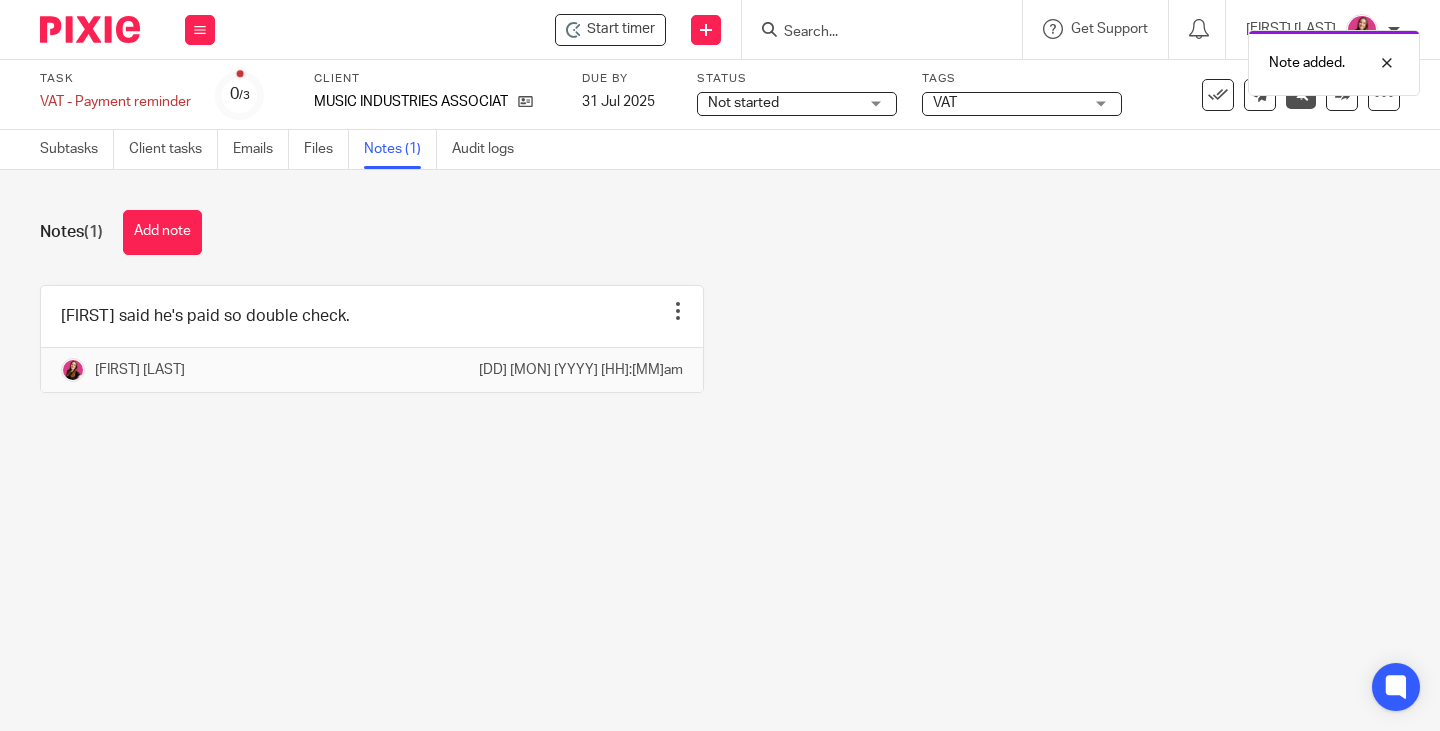 click on "Note added." at bounding box center [1070, 58] 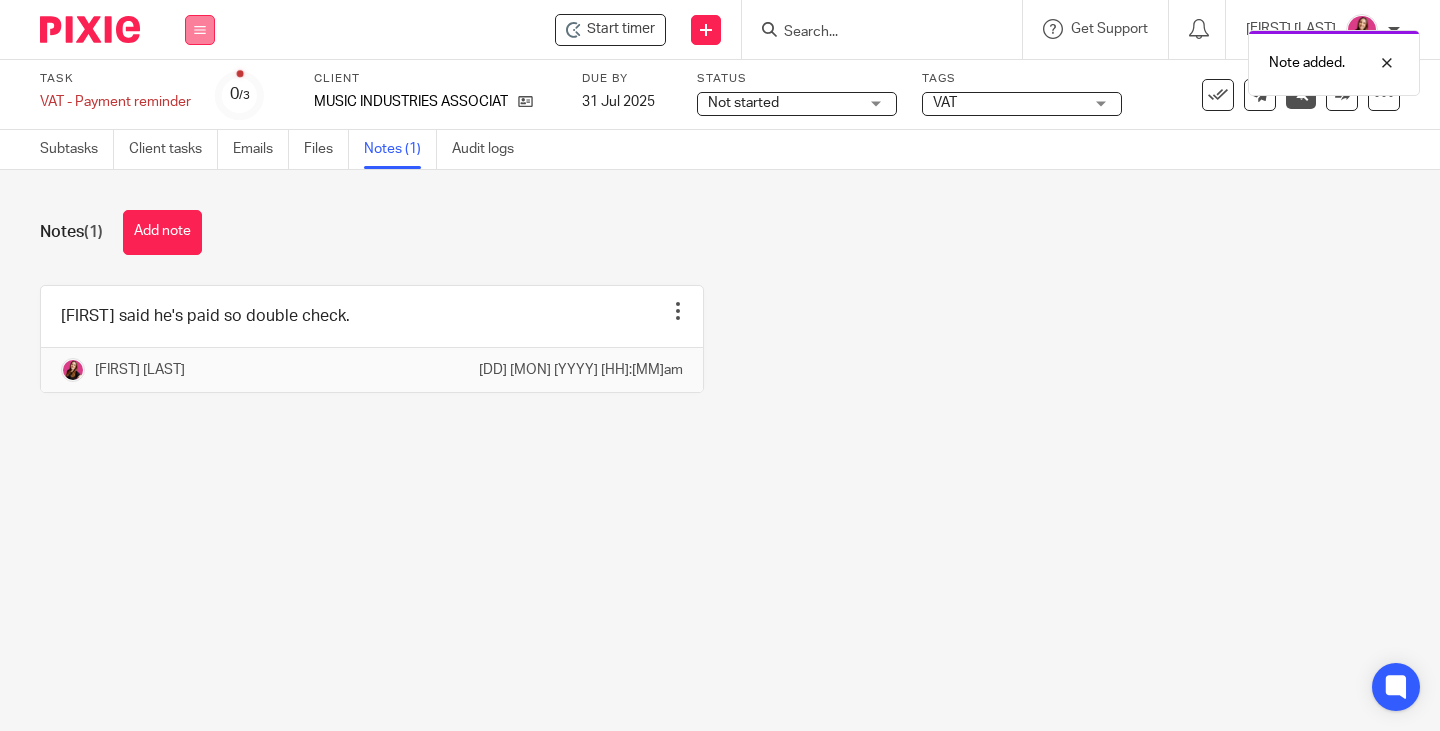 click at bounding box center (200, 30) 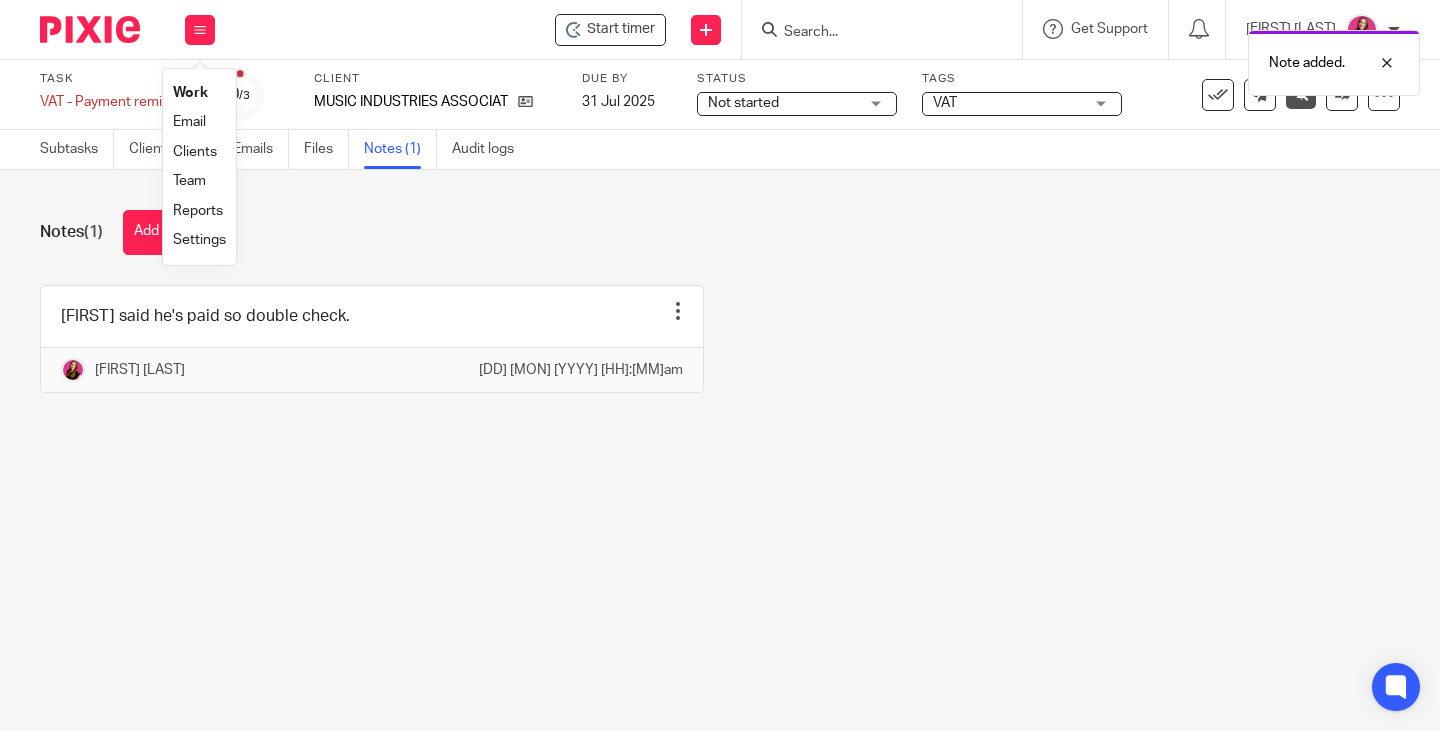click on "Work" at bounding box center (190, 93) 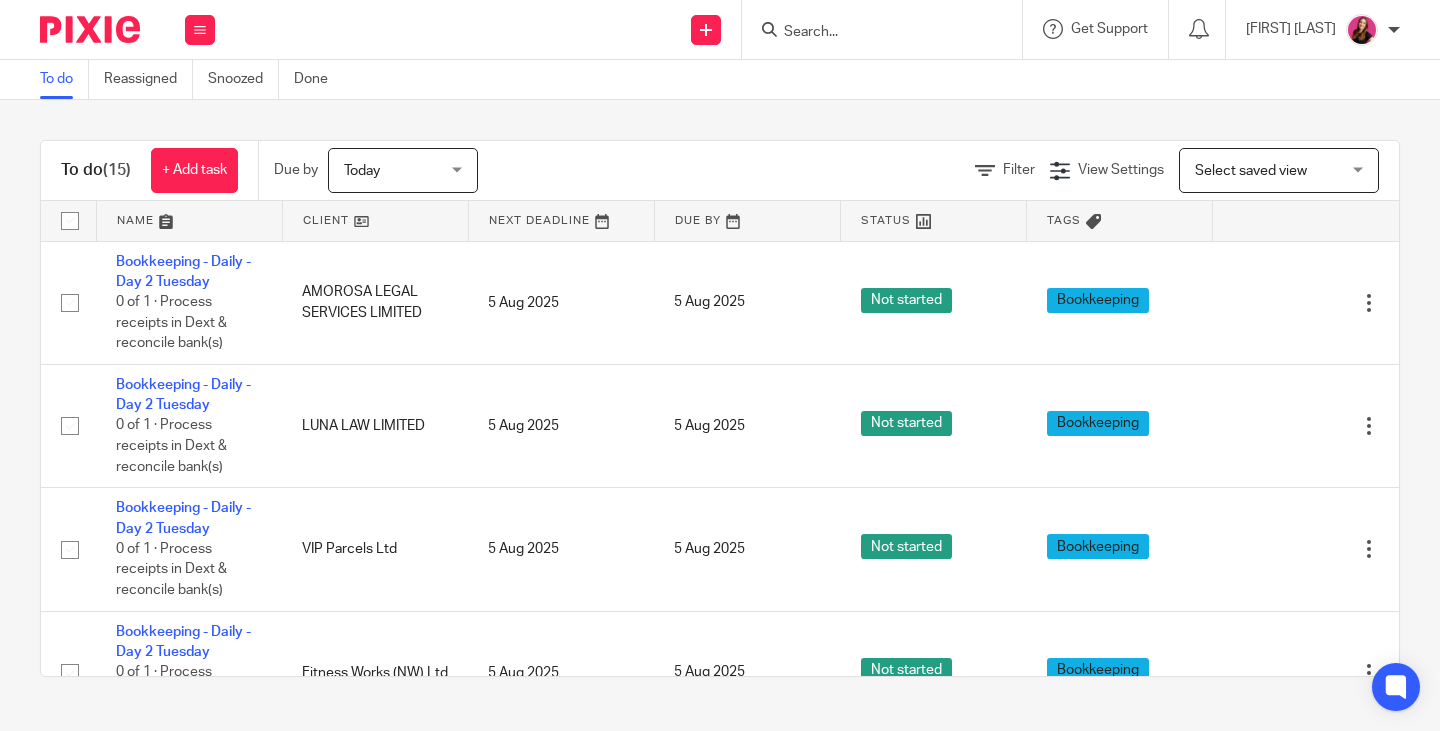 scroll, scrollTop: 0, scrollLeft: 0, axis: both 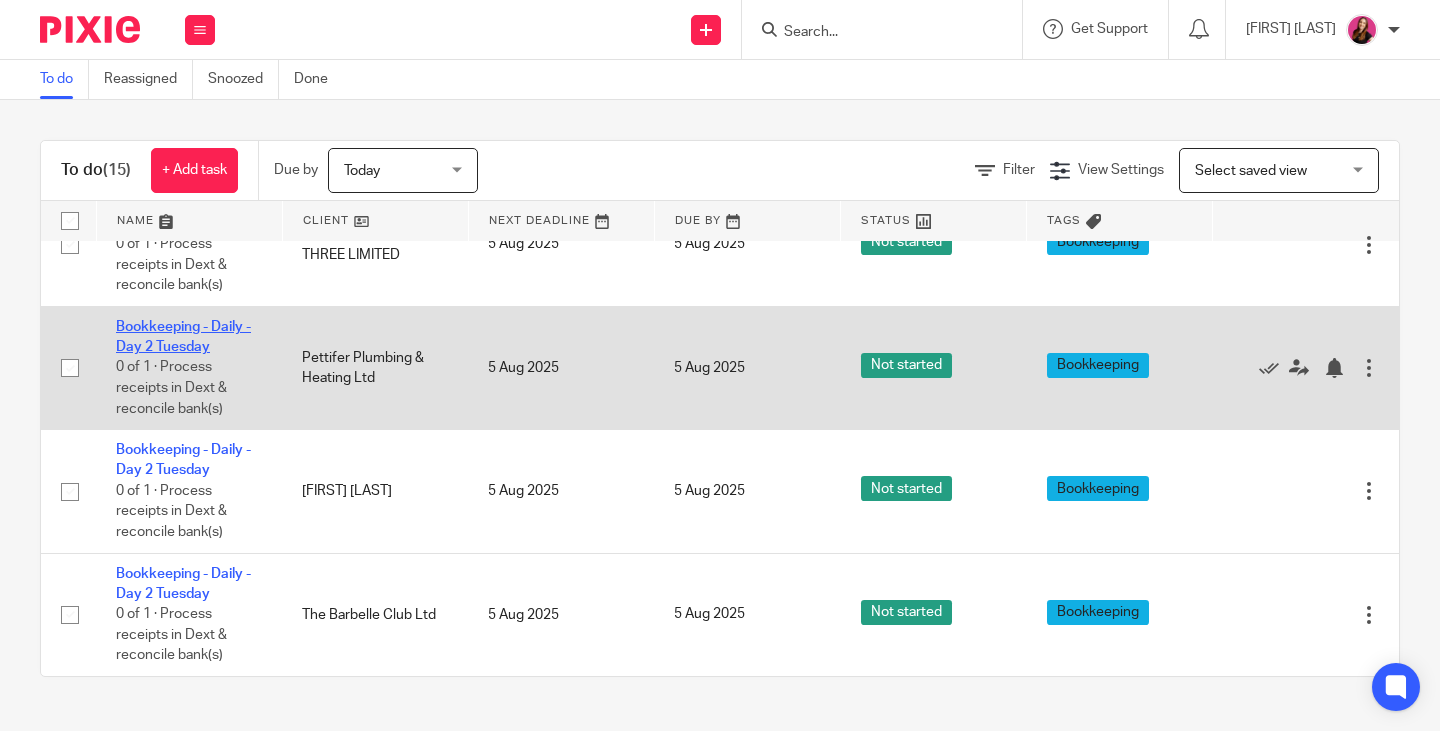 click on "Bookkeeping - Daily - Day 2 Tuesday" at bounding box center [183, 337] 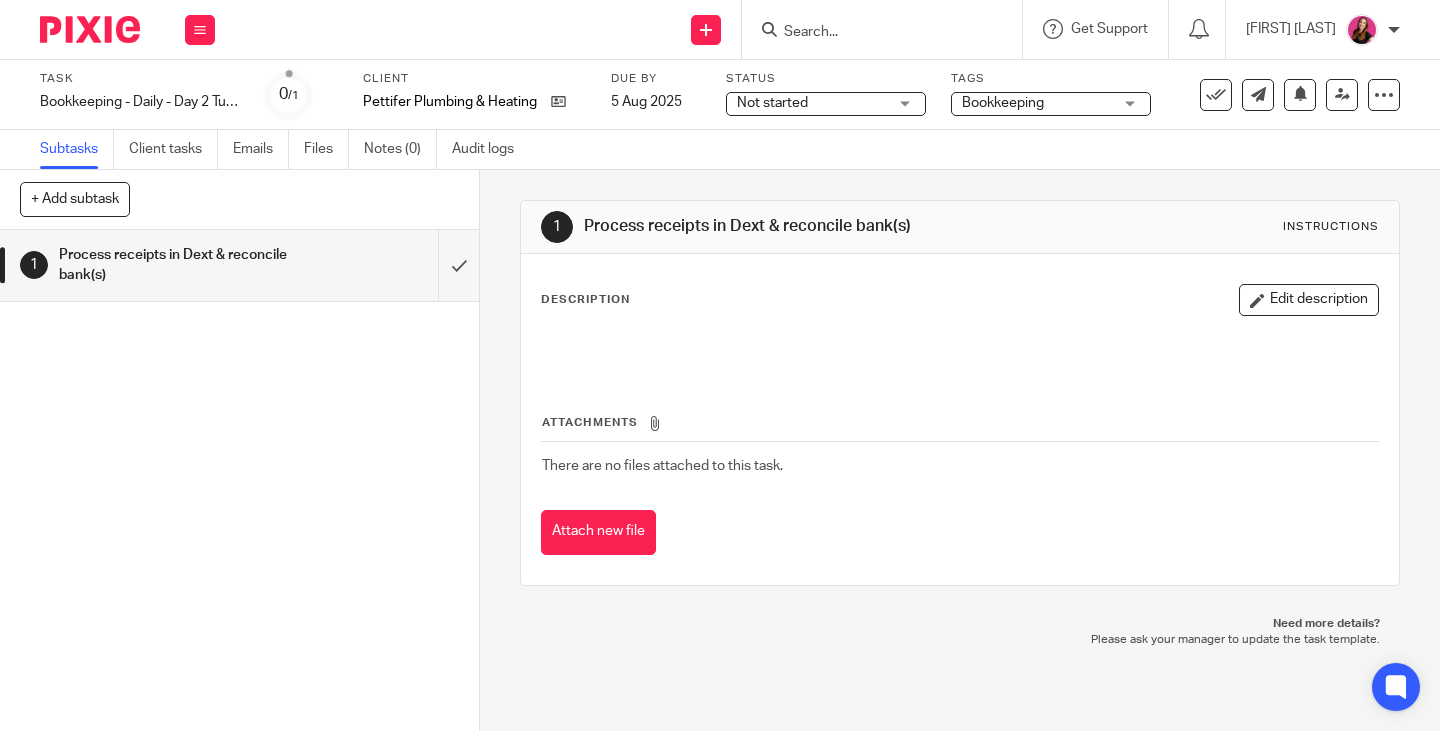 scroll, scrollTop: 0, scrollLeft: 0, axis: both 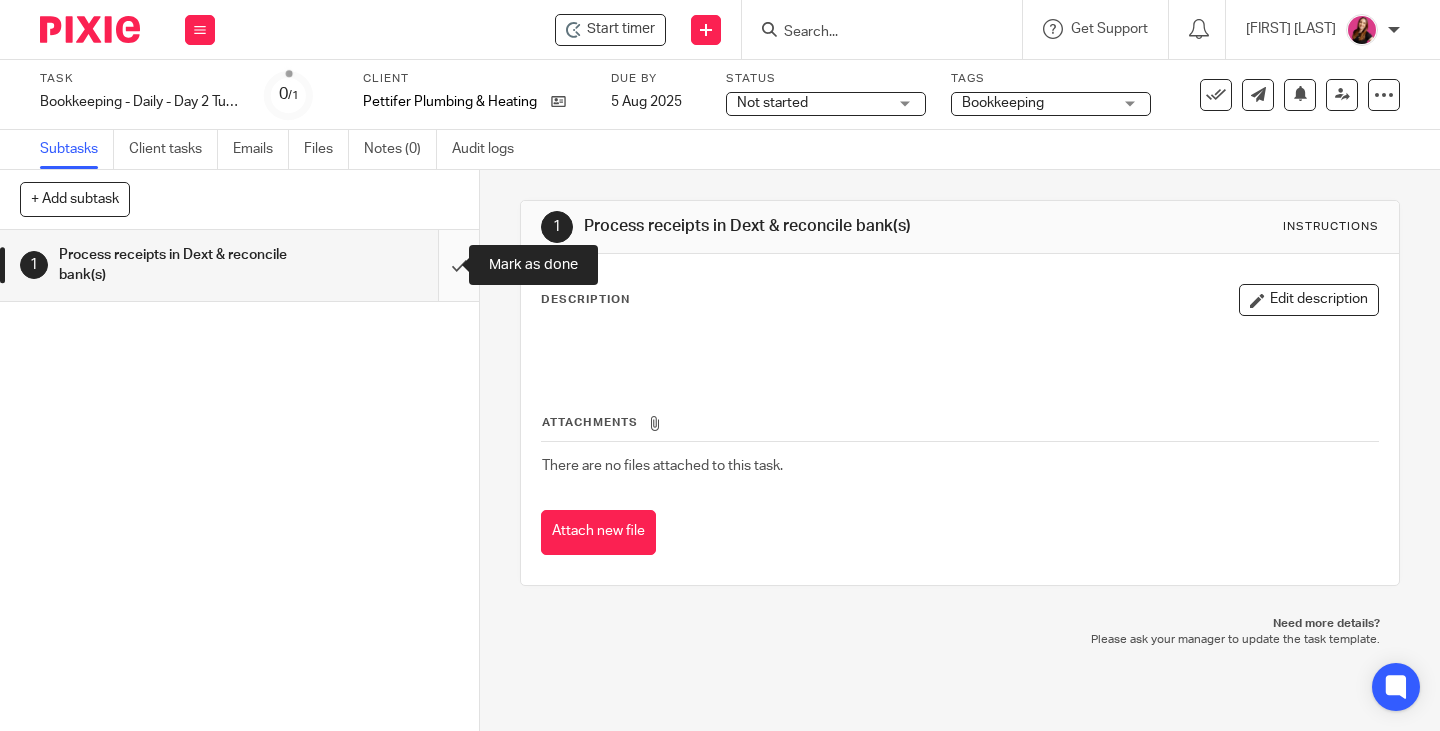 click at bounding box center (239, 265) 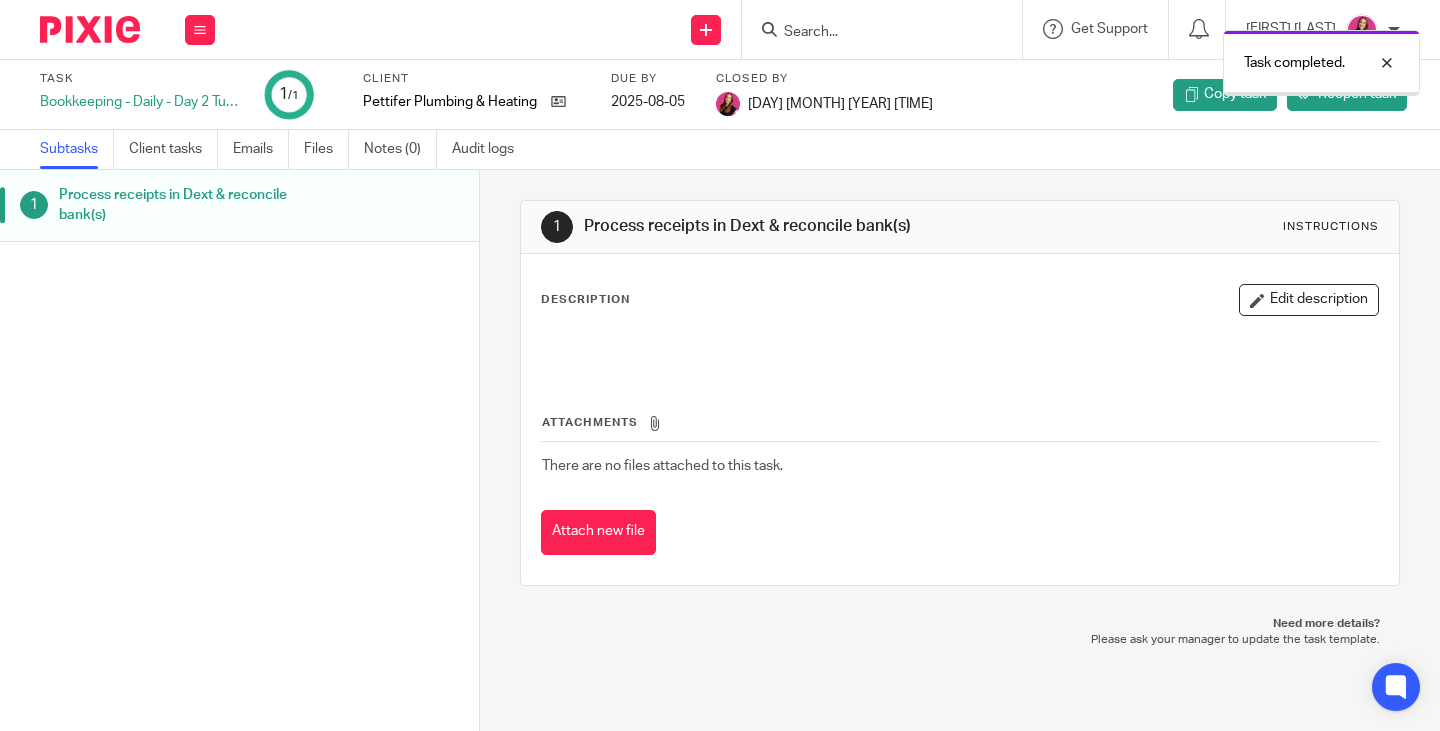 scroll, scrollTop: 0, scrollLeft: 0, axis: both 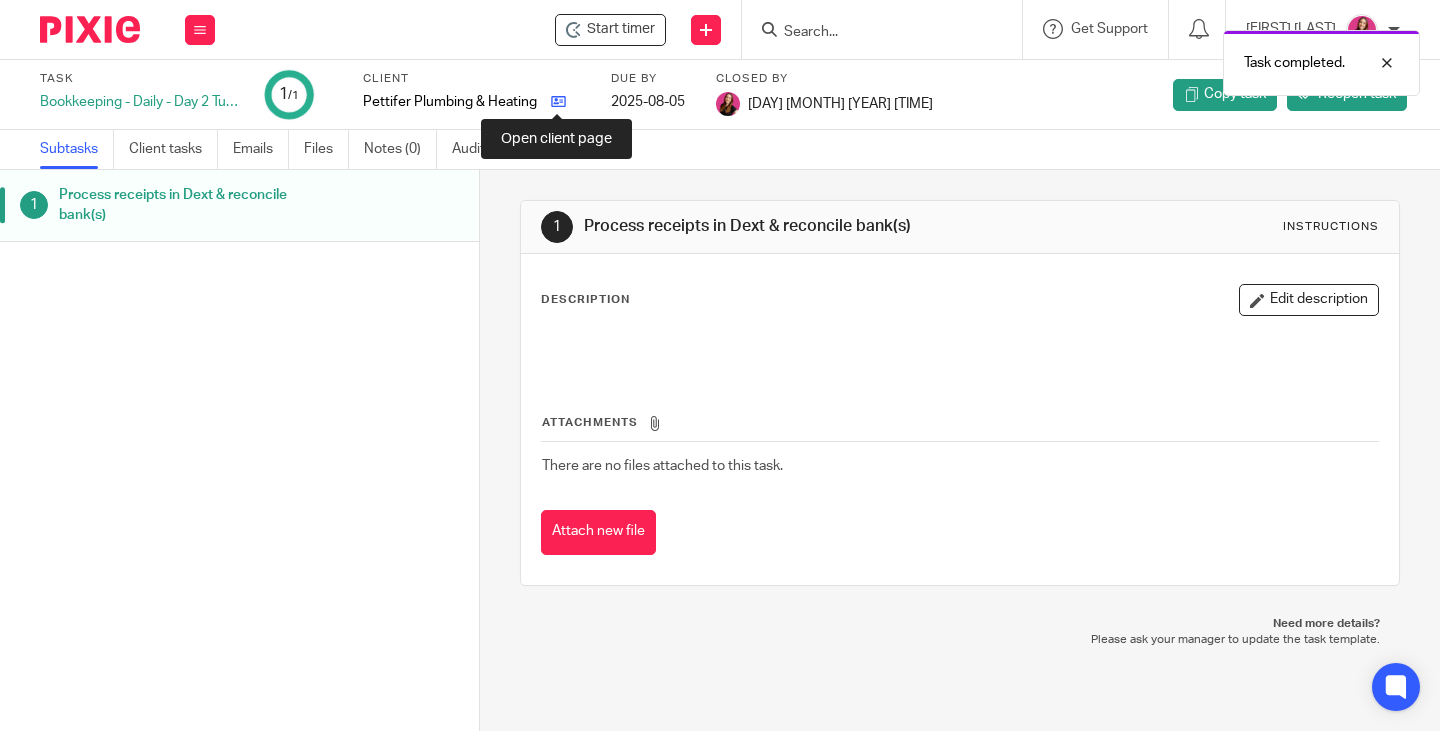 click at bounding box center (558, 101) 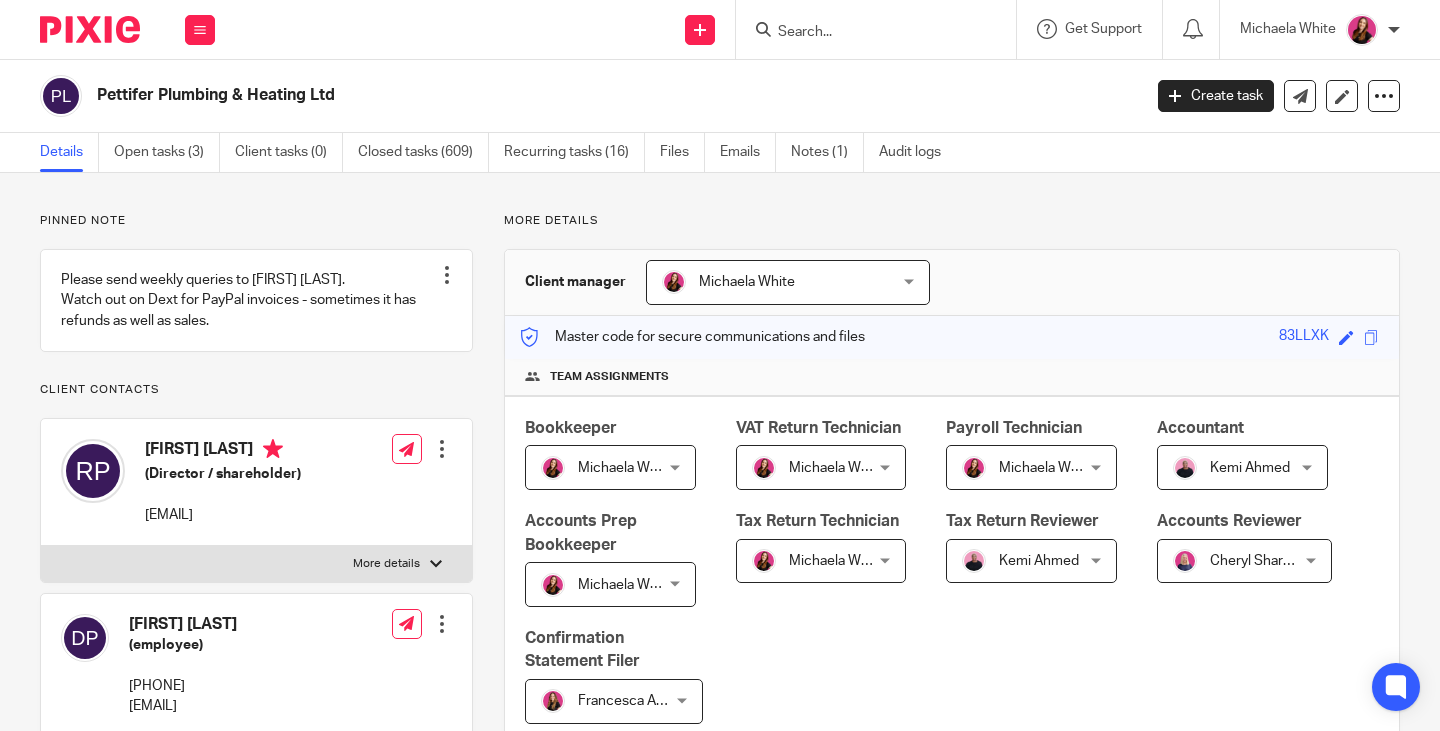 scroll, scrollTop: 0, scrollLeft: 0, axis: both 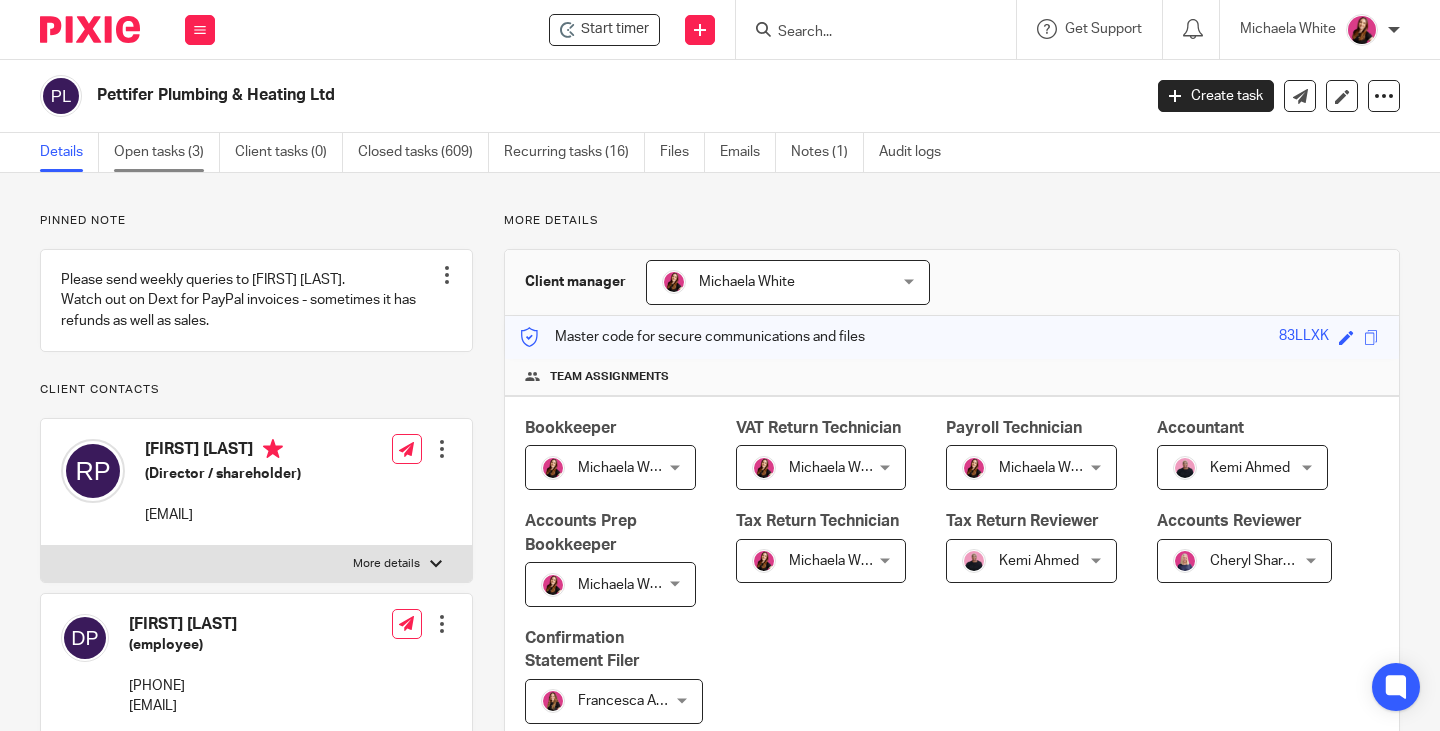 click on "Open tasks (3)" at bounding box center [167, 152] 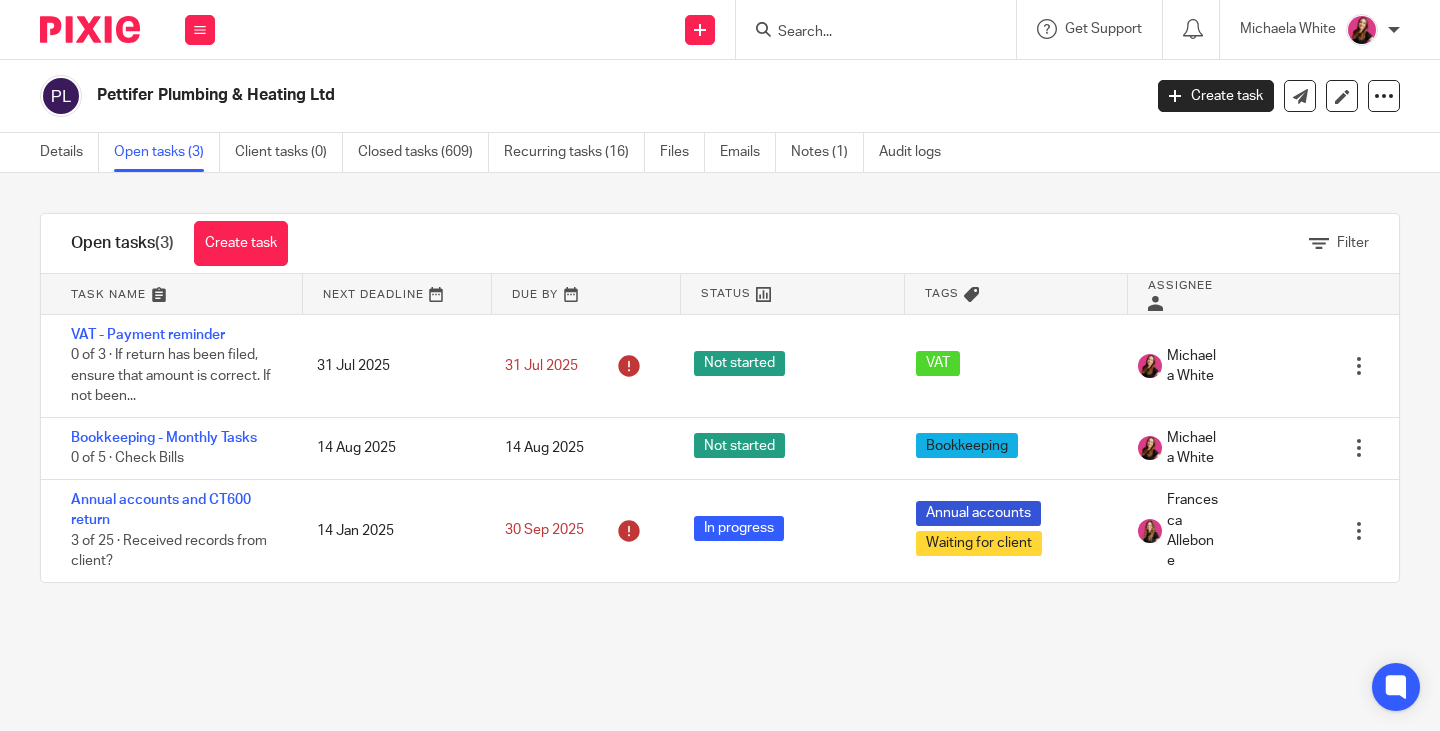 scroll, scrollTop: 0, scrollLeft: 0, axis: both 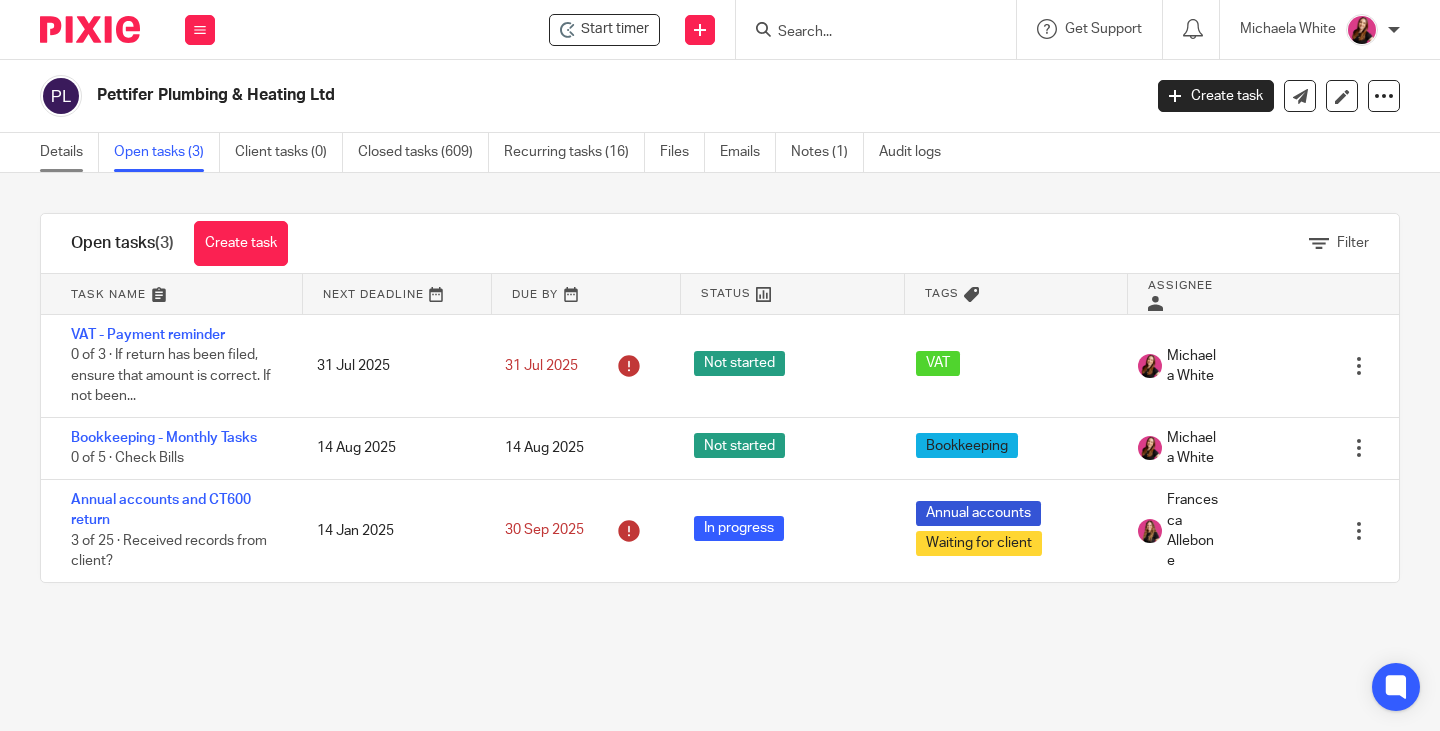 click on "Details" at bounding box center (69, 152) 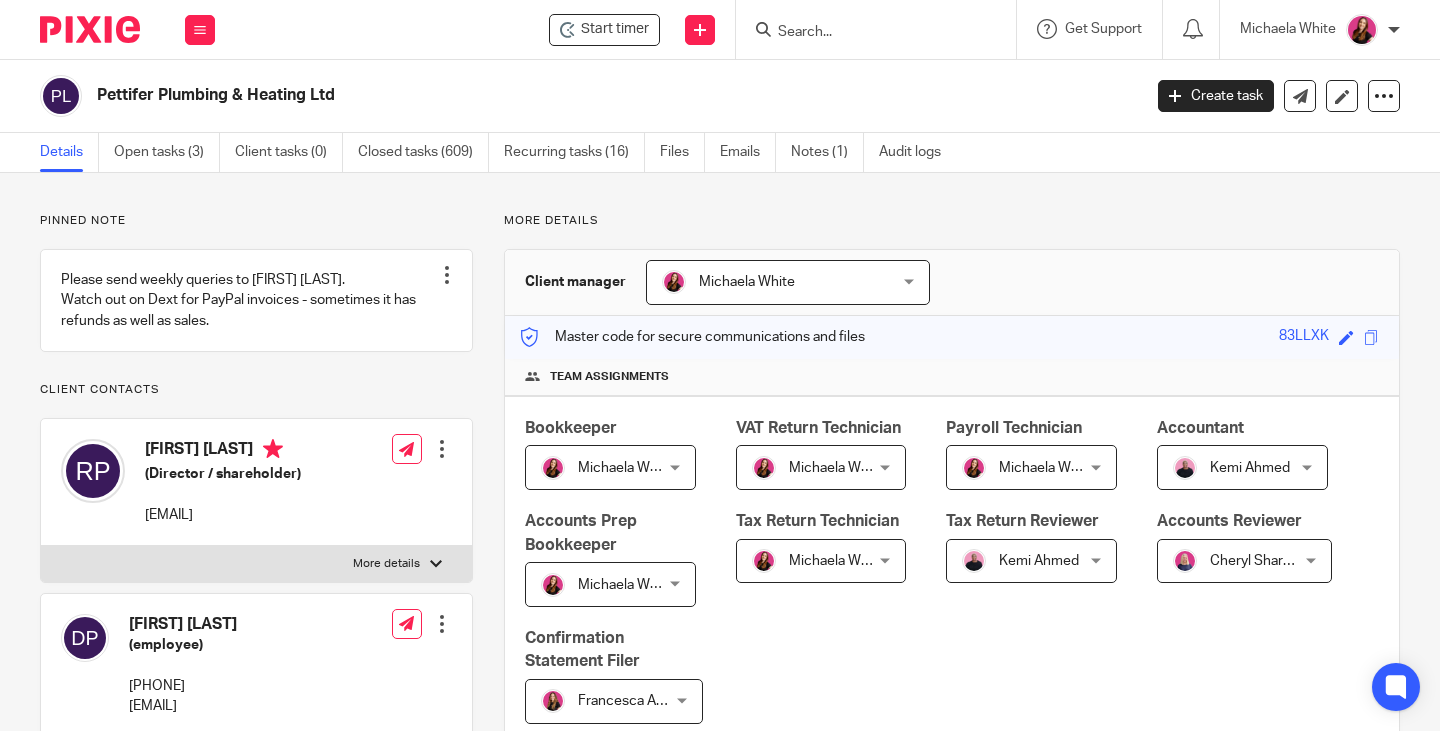scroll, scrollTop: 0, scrollLeft: 0, axis: both 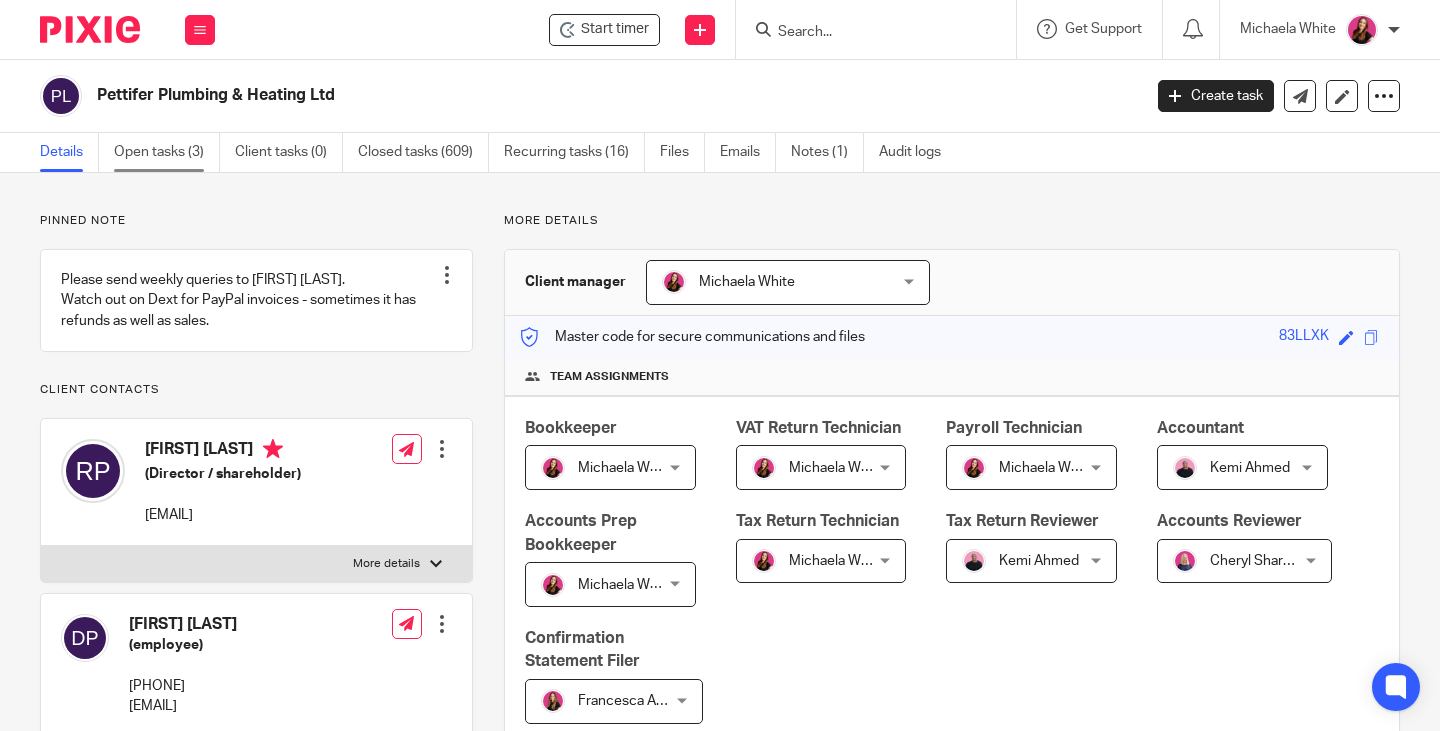 click on "Open tasks (3)" at bounding box center [167, 152] 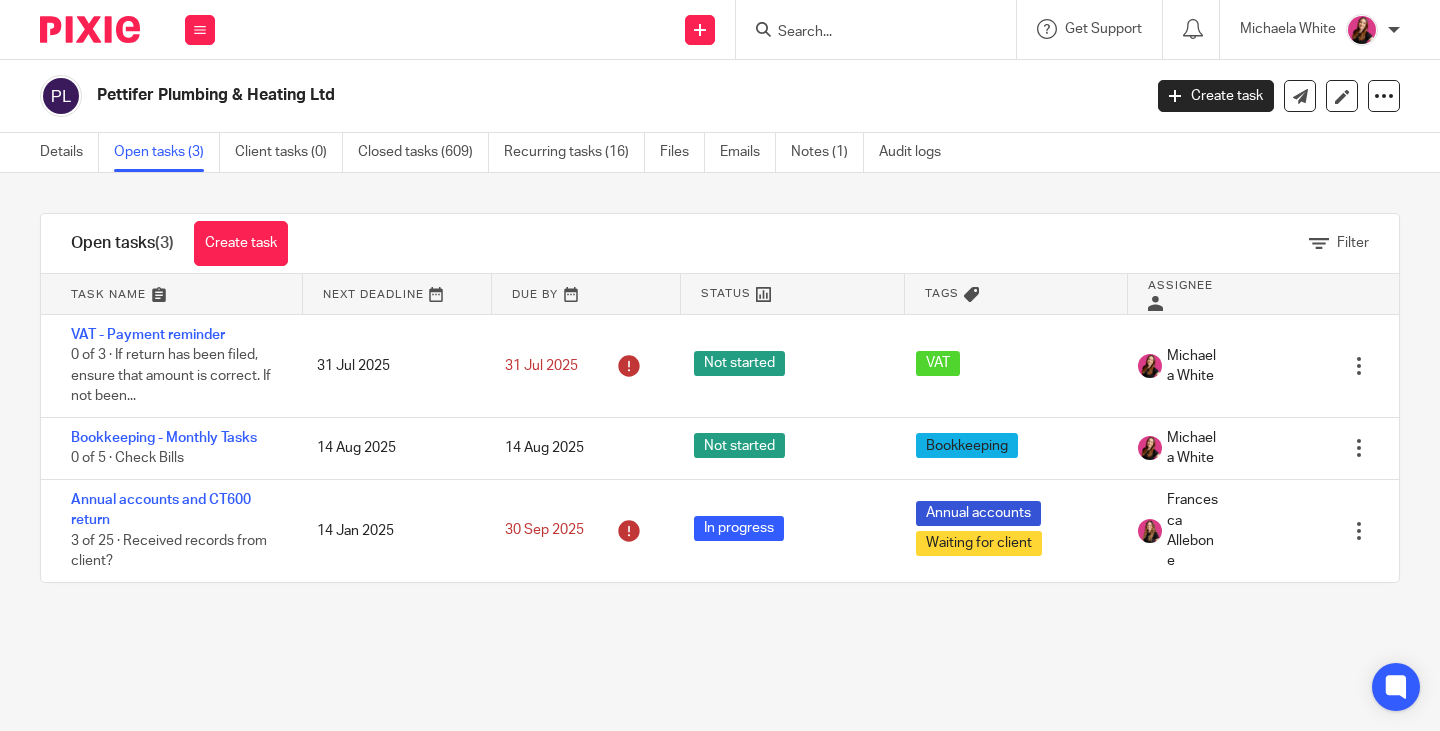 scroll, scrollTop: 0, scrollLeft: 0, axis: both 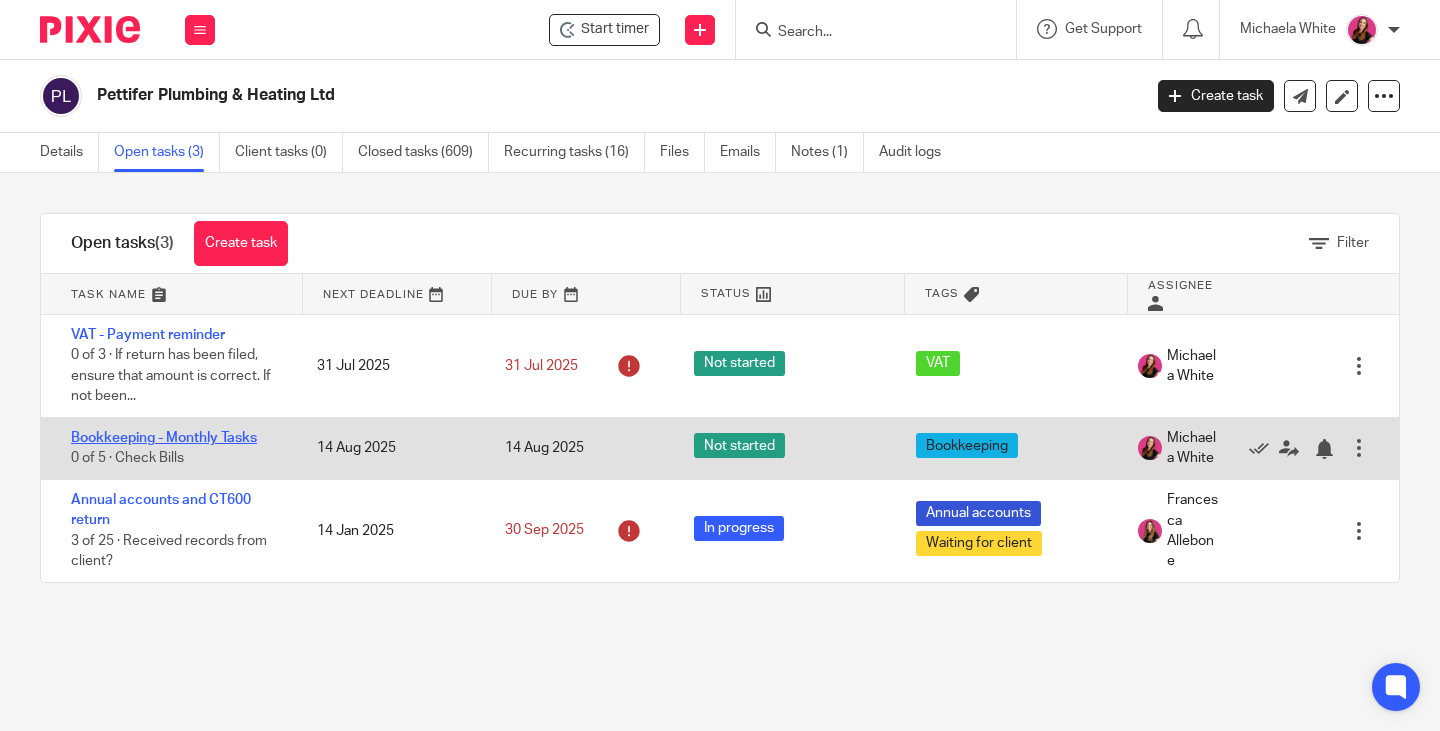 click on "Bookkeeping - Monthly Tasks" at bounding box center [164, 438] 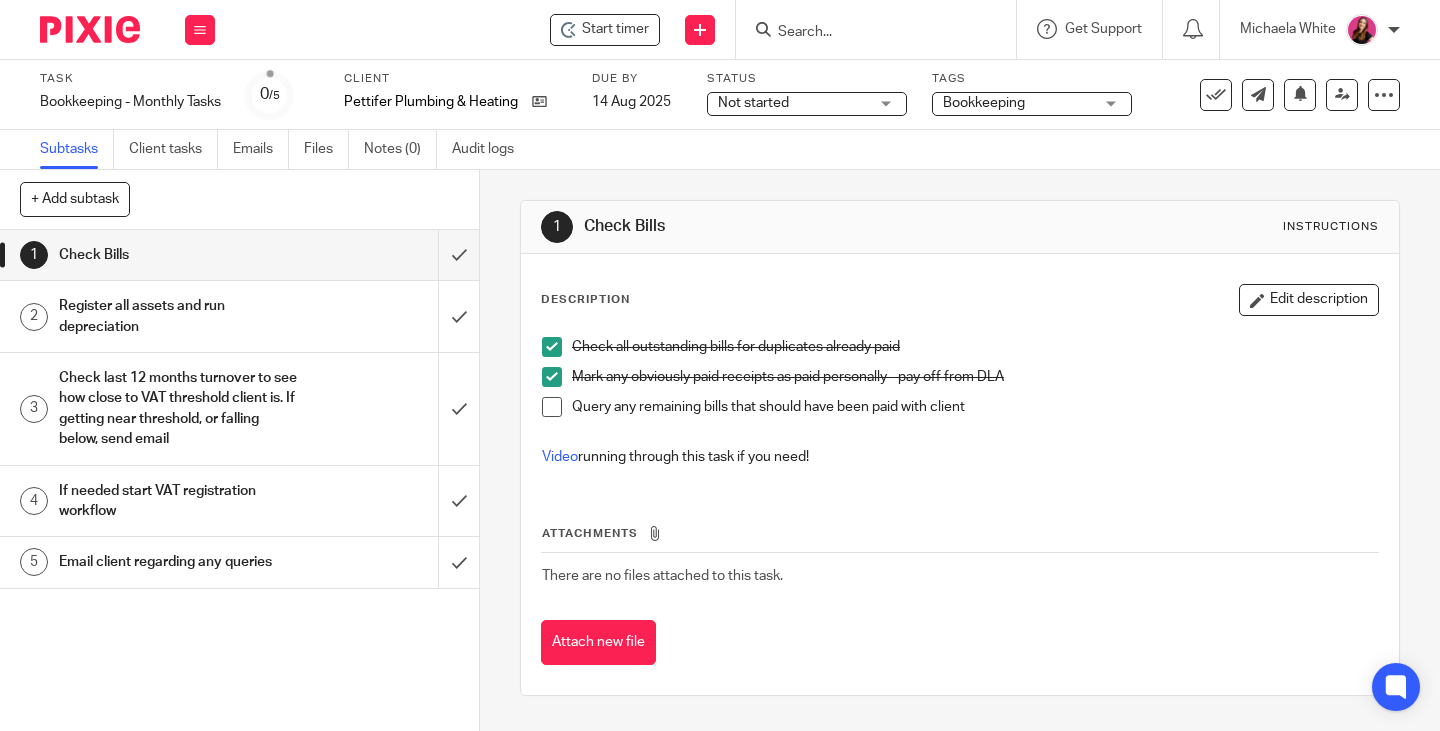 scroll, scrollTop: 0, scrollLeft: 0, axis: both 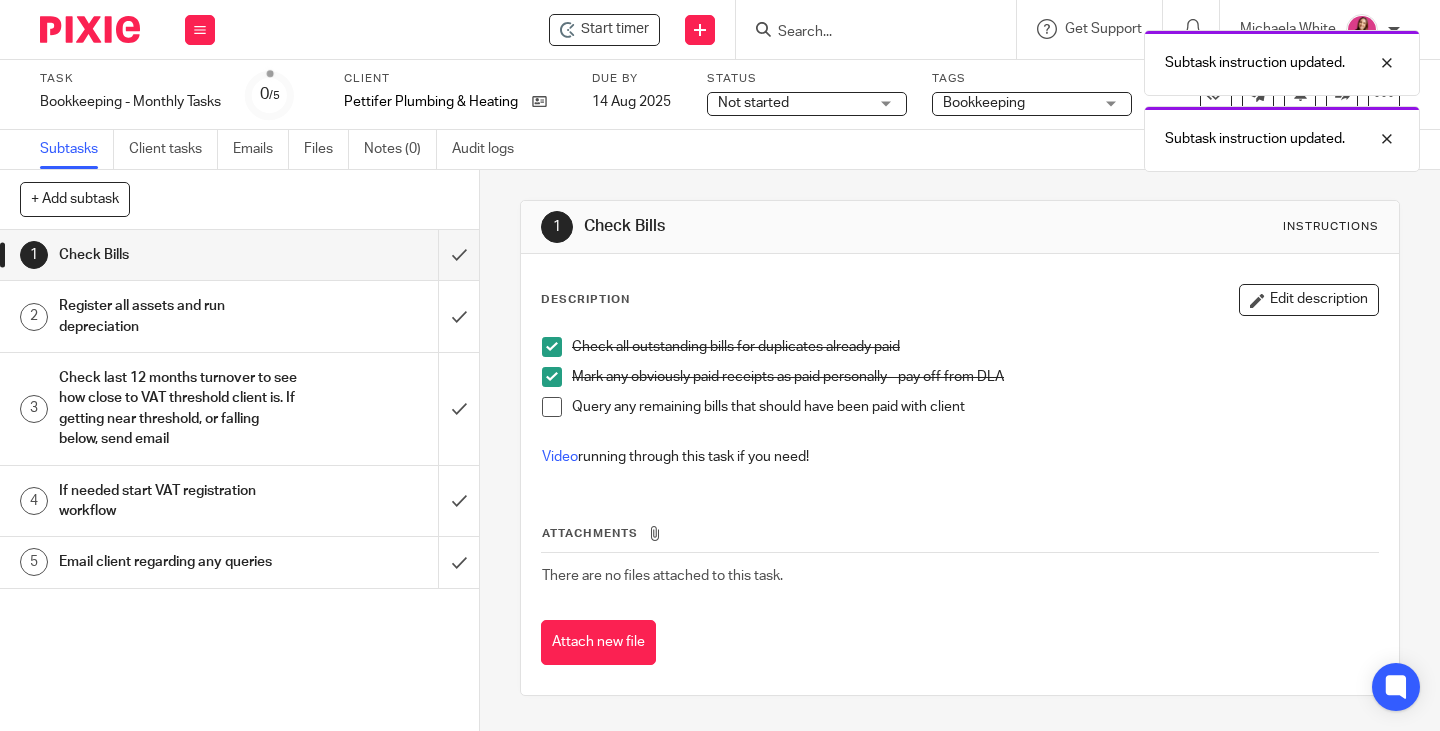 drag, startPoint x: 545, startPoint y: 405, endPoint x: 485, endPoint y: 344, distance: 85.56284 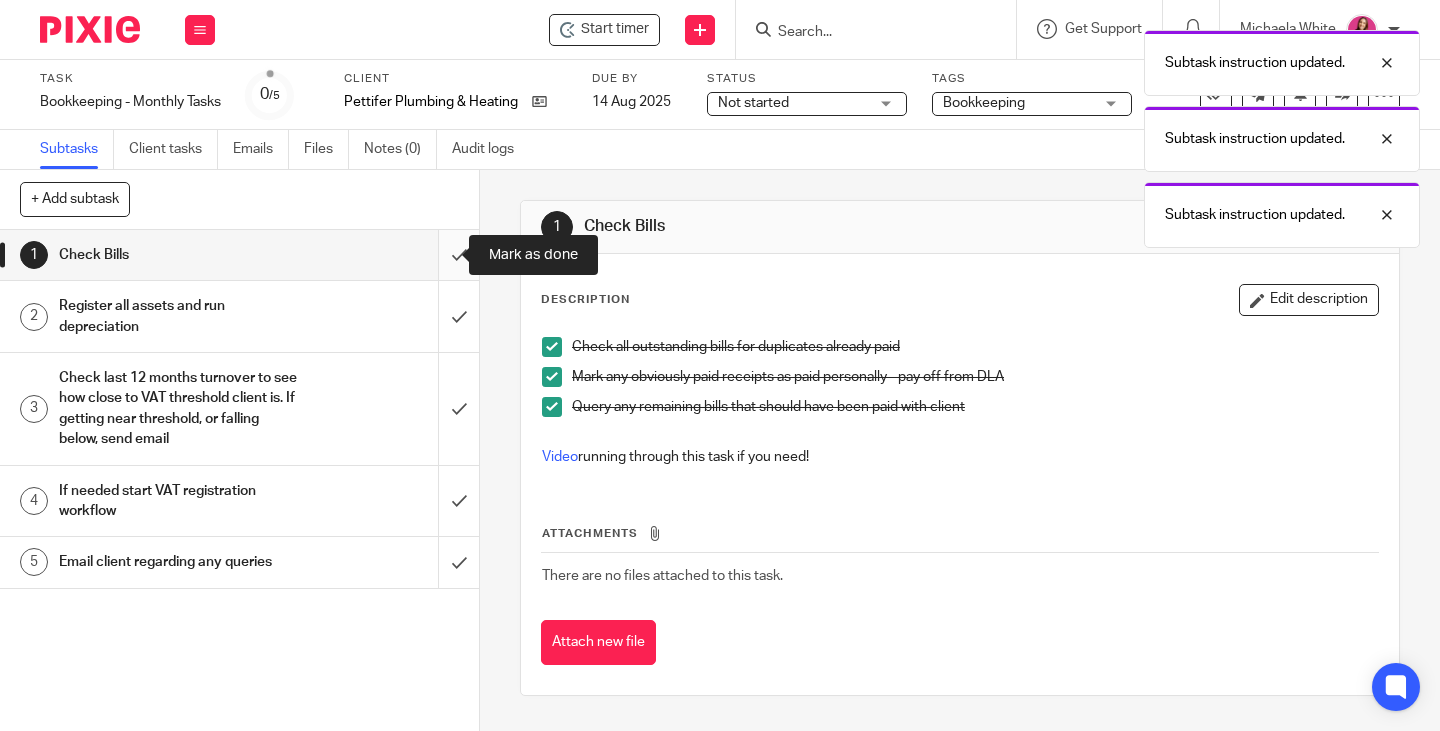 click at bounding box center [239, 255] 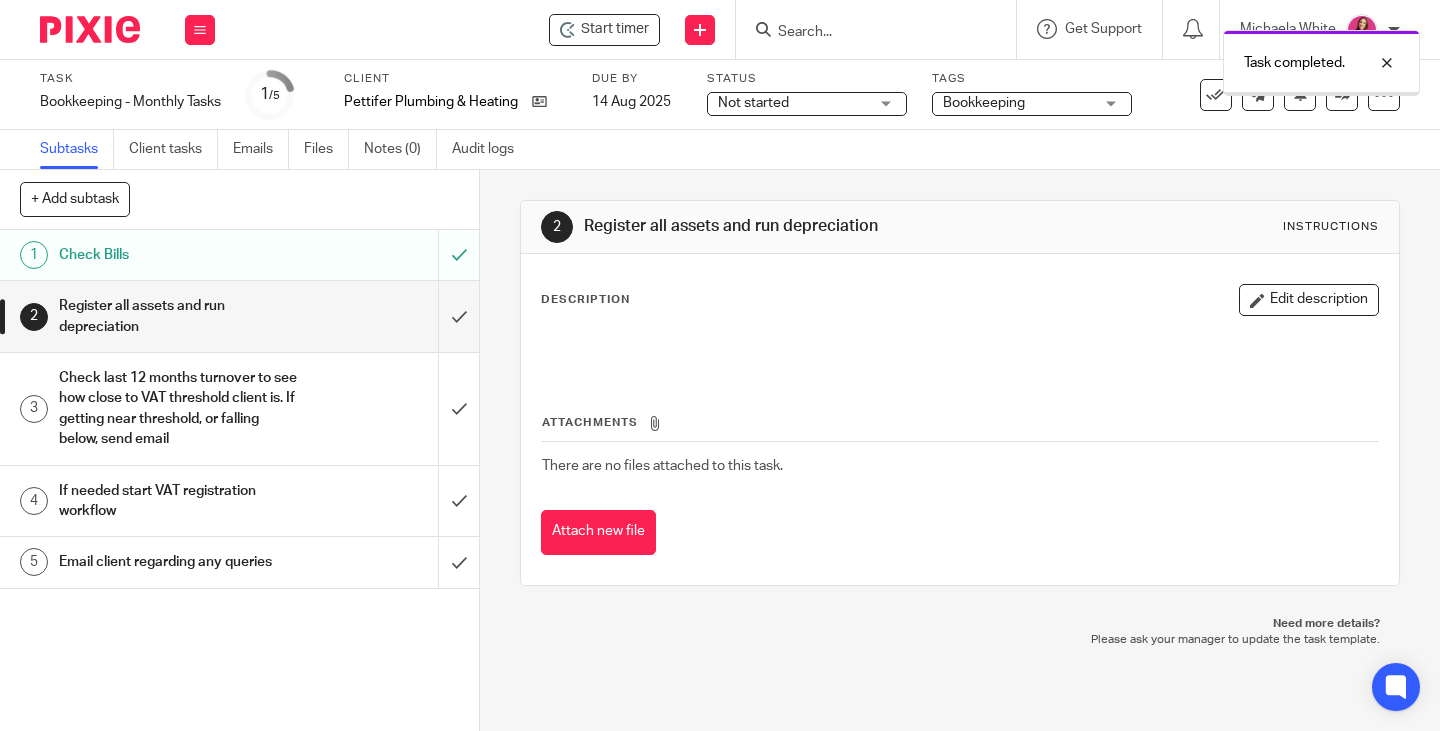 scroll, scrollTop: 0, scrollLeft: 0, axis: both 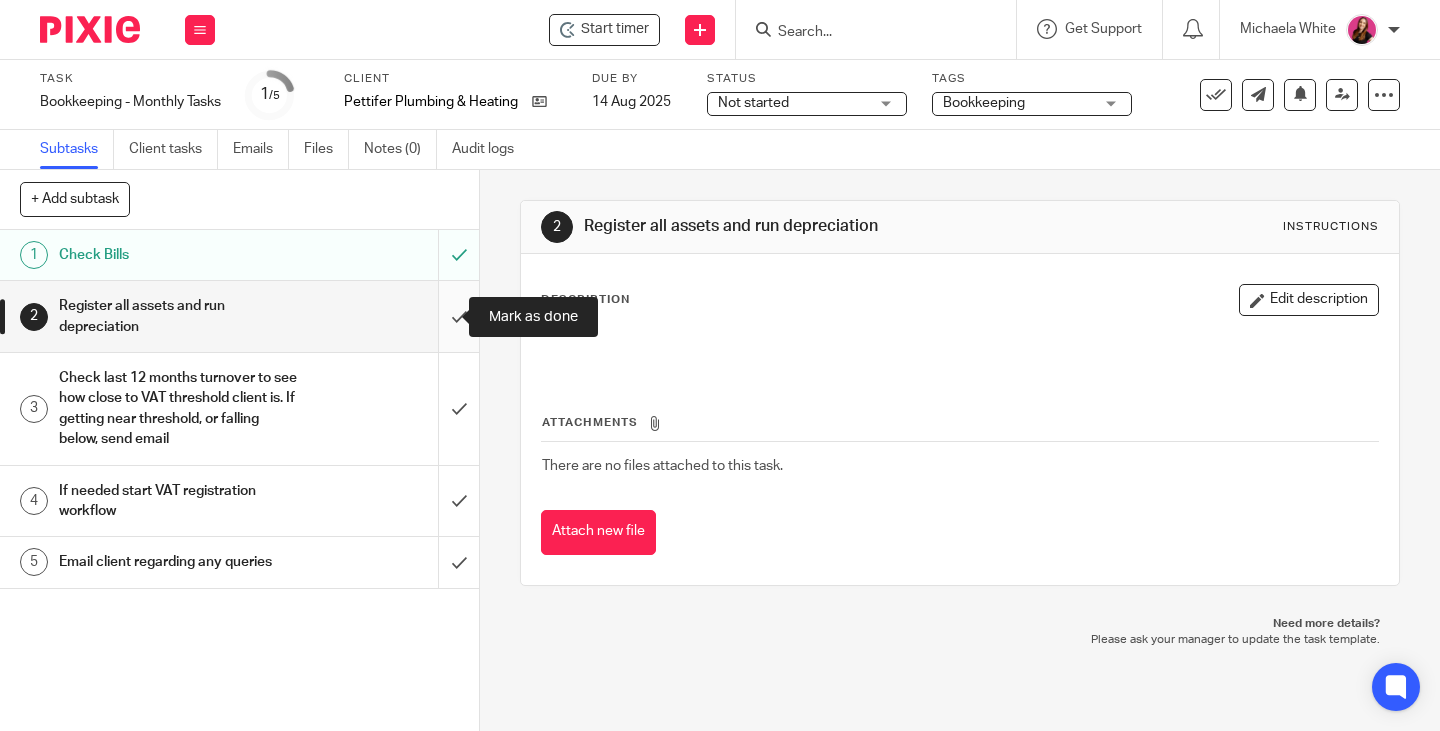 click at bounding box center (239, 316) 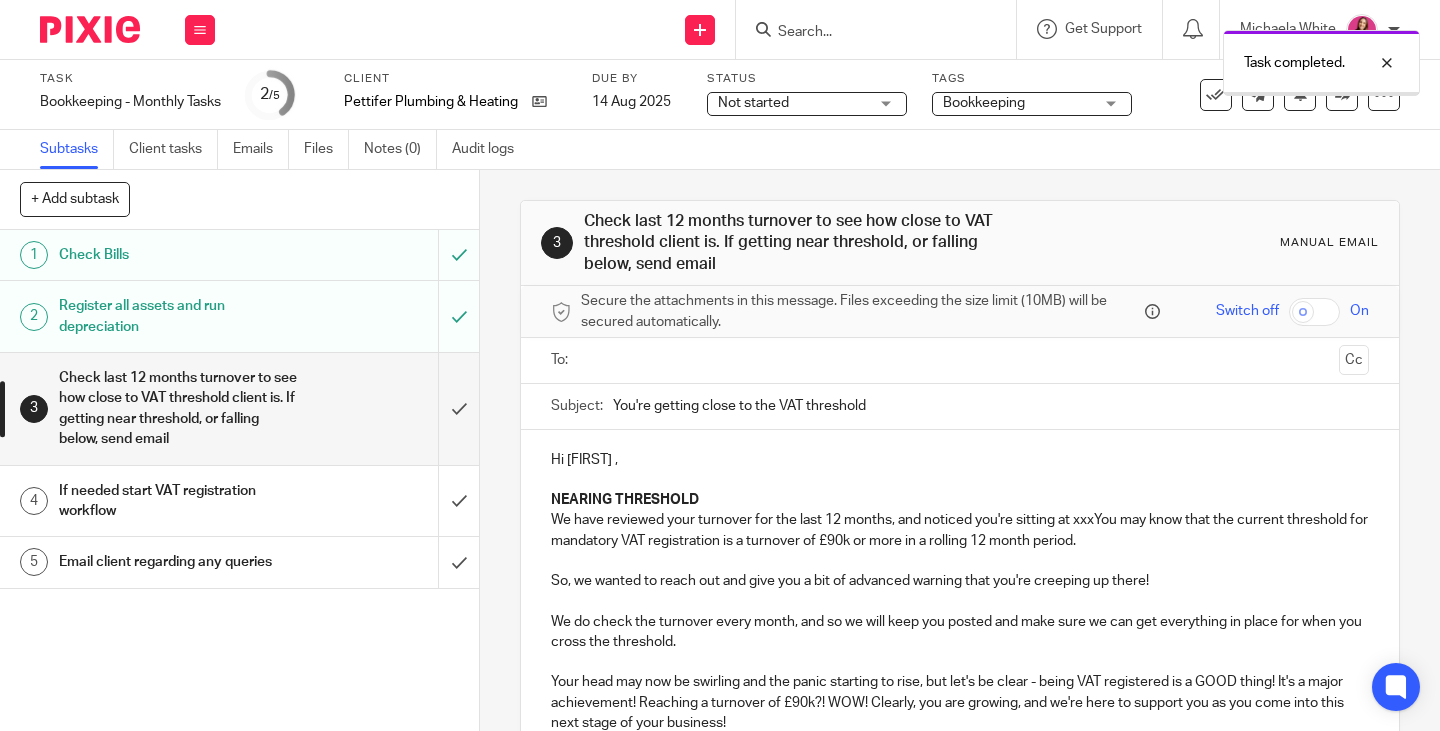 scroll, scrollTop: 0, scrollLeft: 0, axis: both 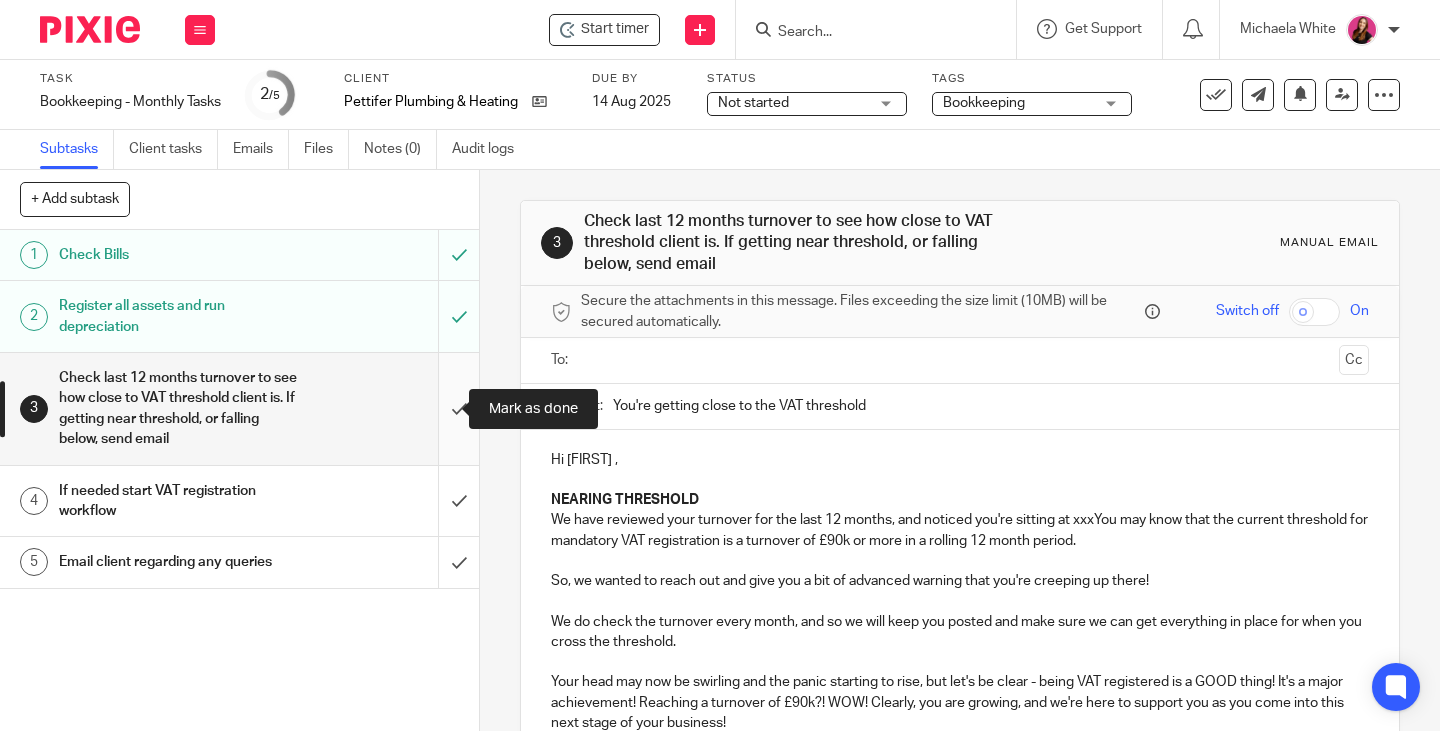 click at bounding box center (239, 408) 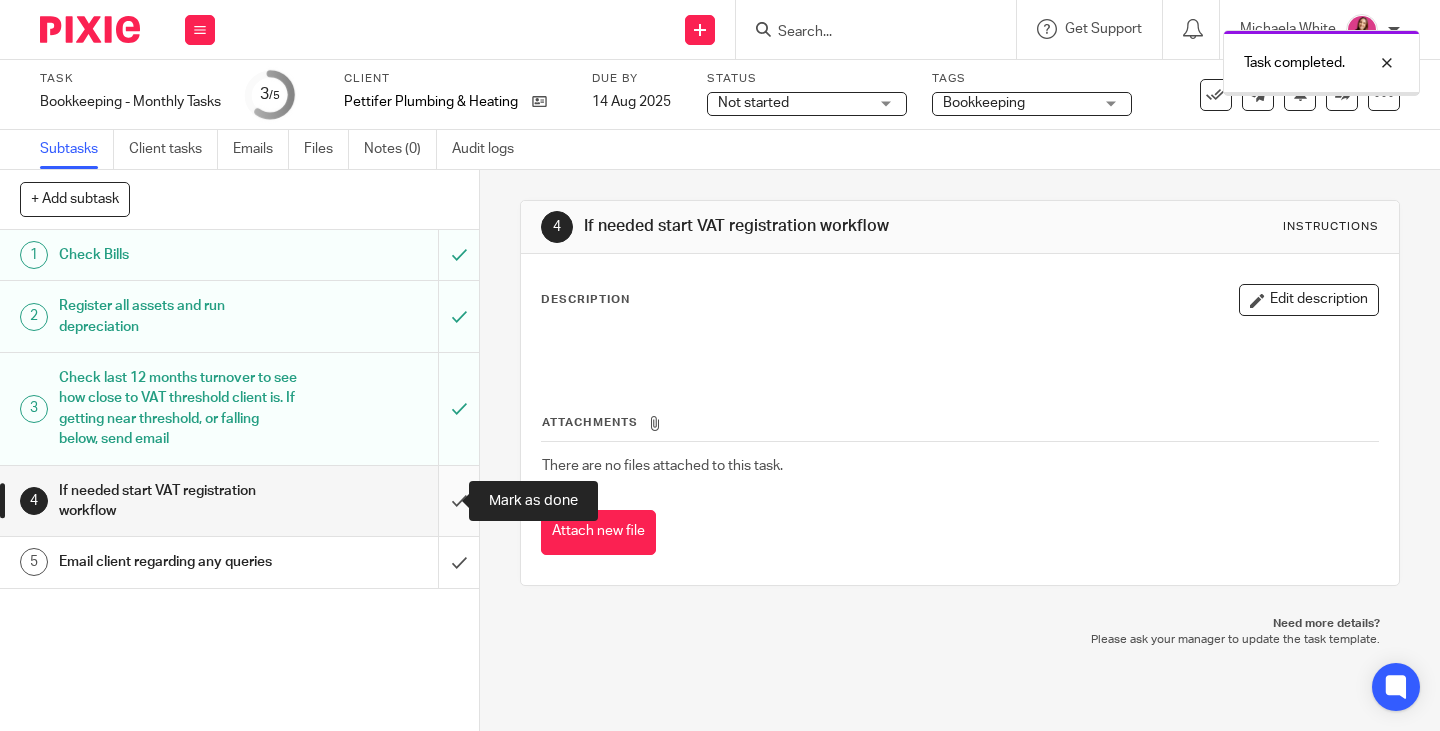 scroll, scrollTop: 0, scrollLeft: 0, axis: both 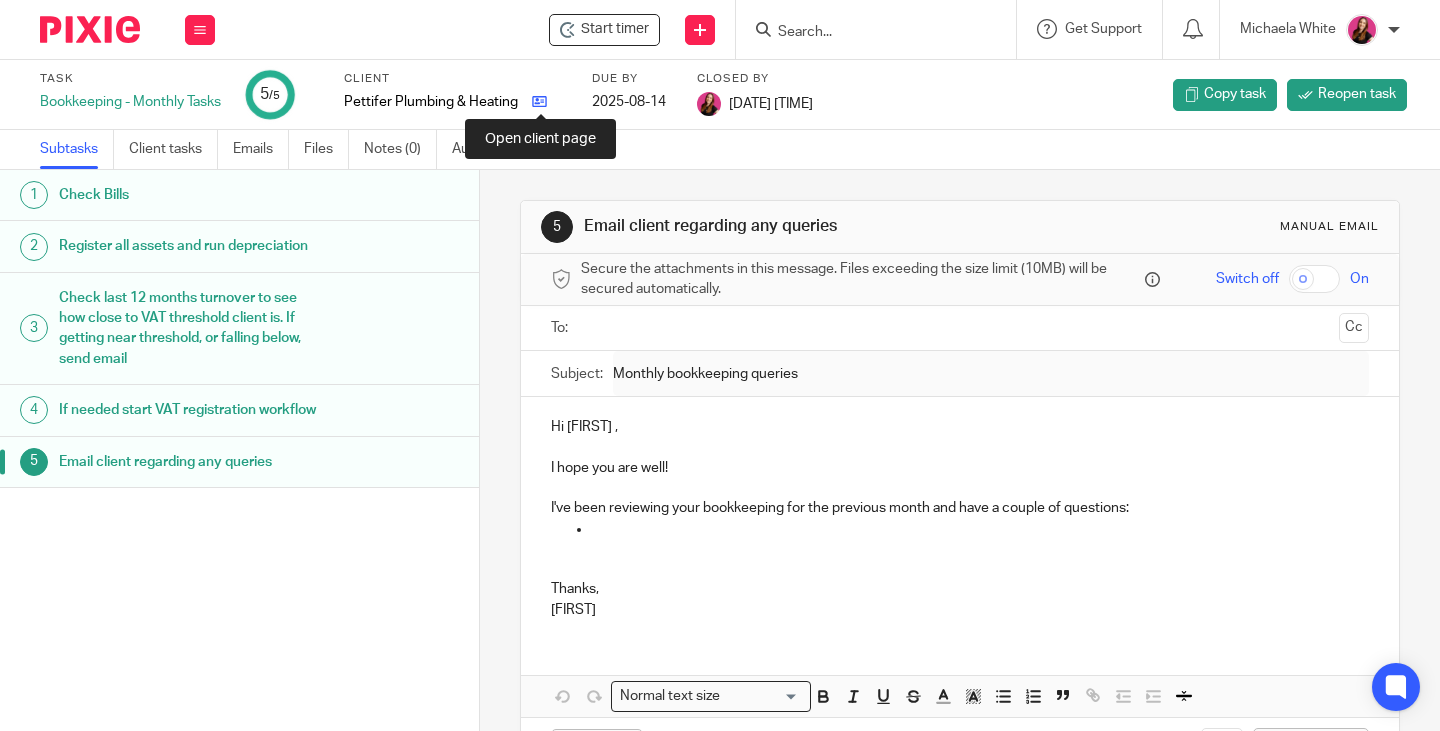 click at bounding box center (539, 101) 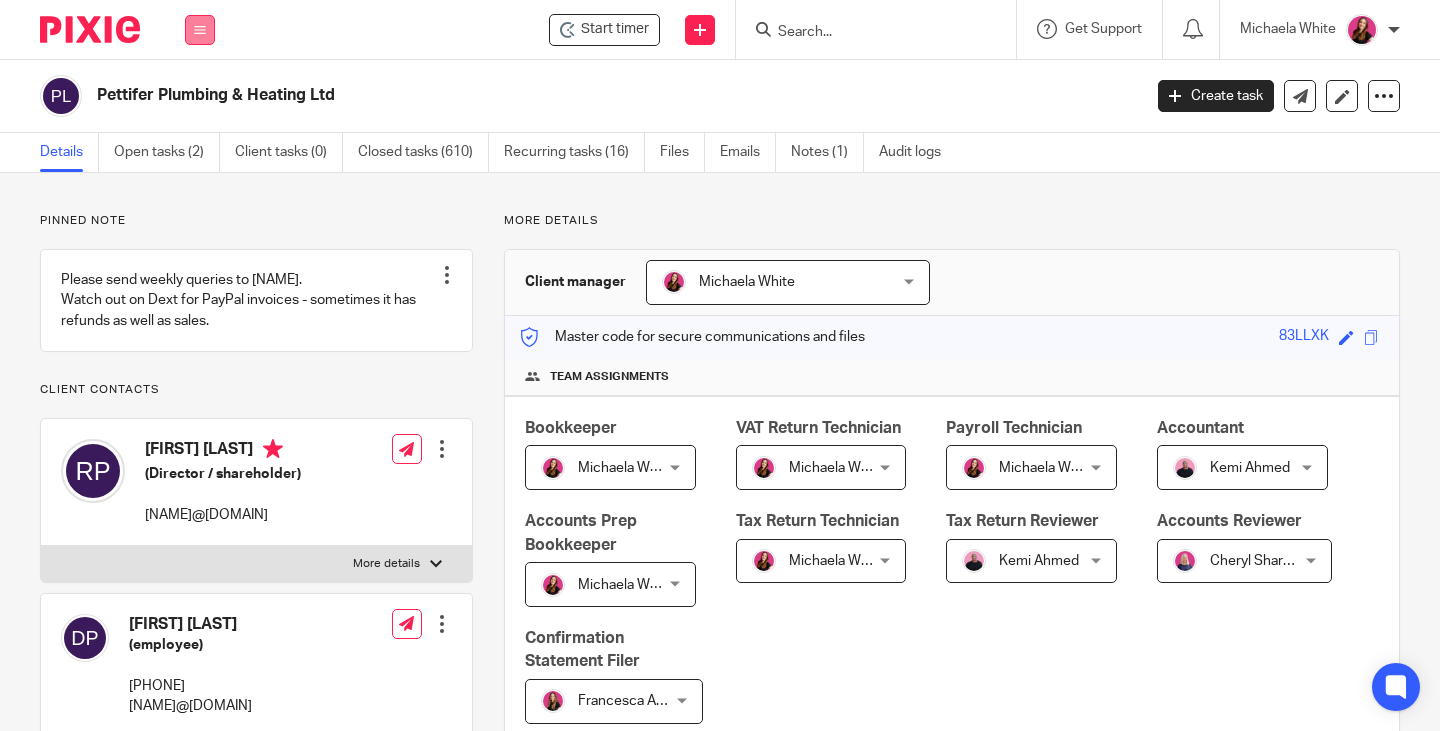 click at bounding box center (200, 30) 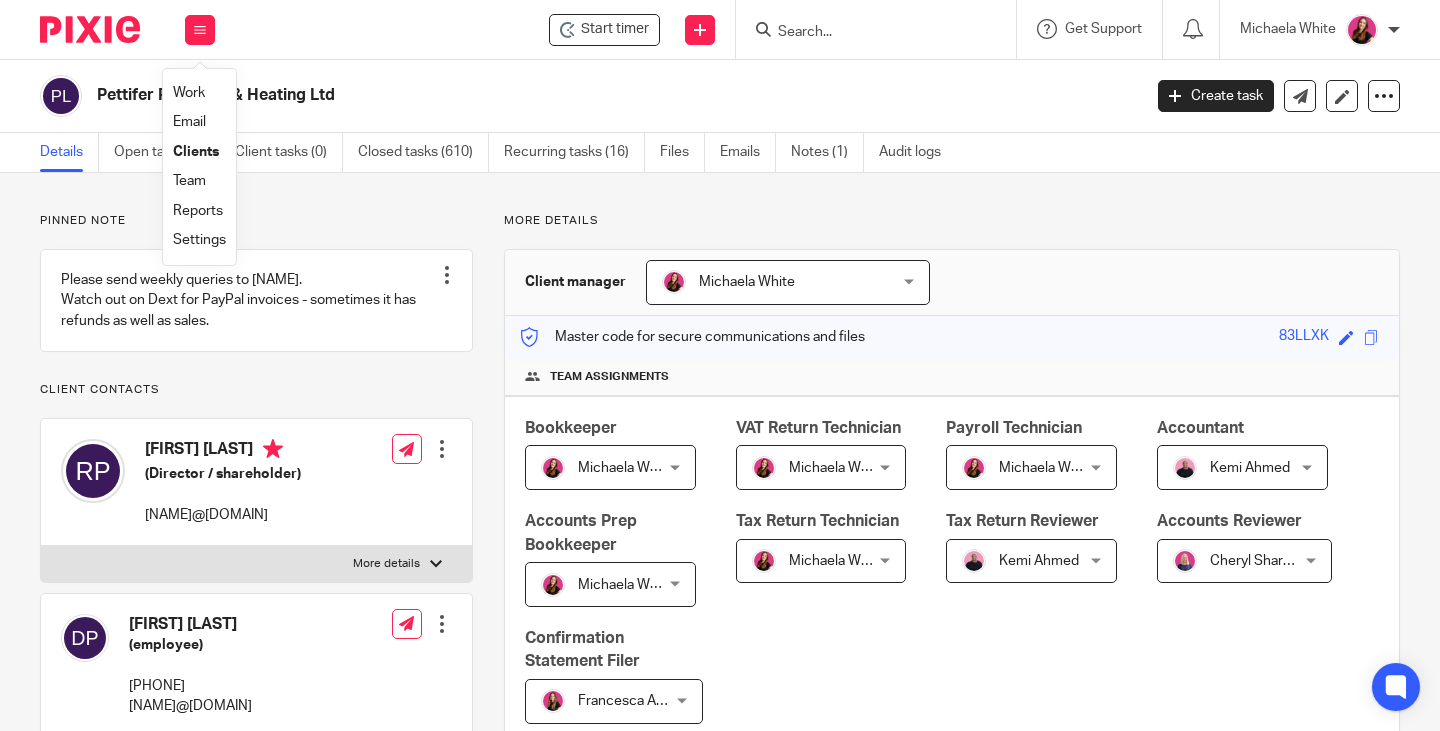 click on "Work" at bounding box center [189, 93] 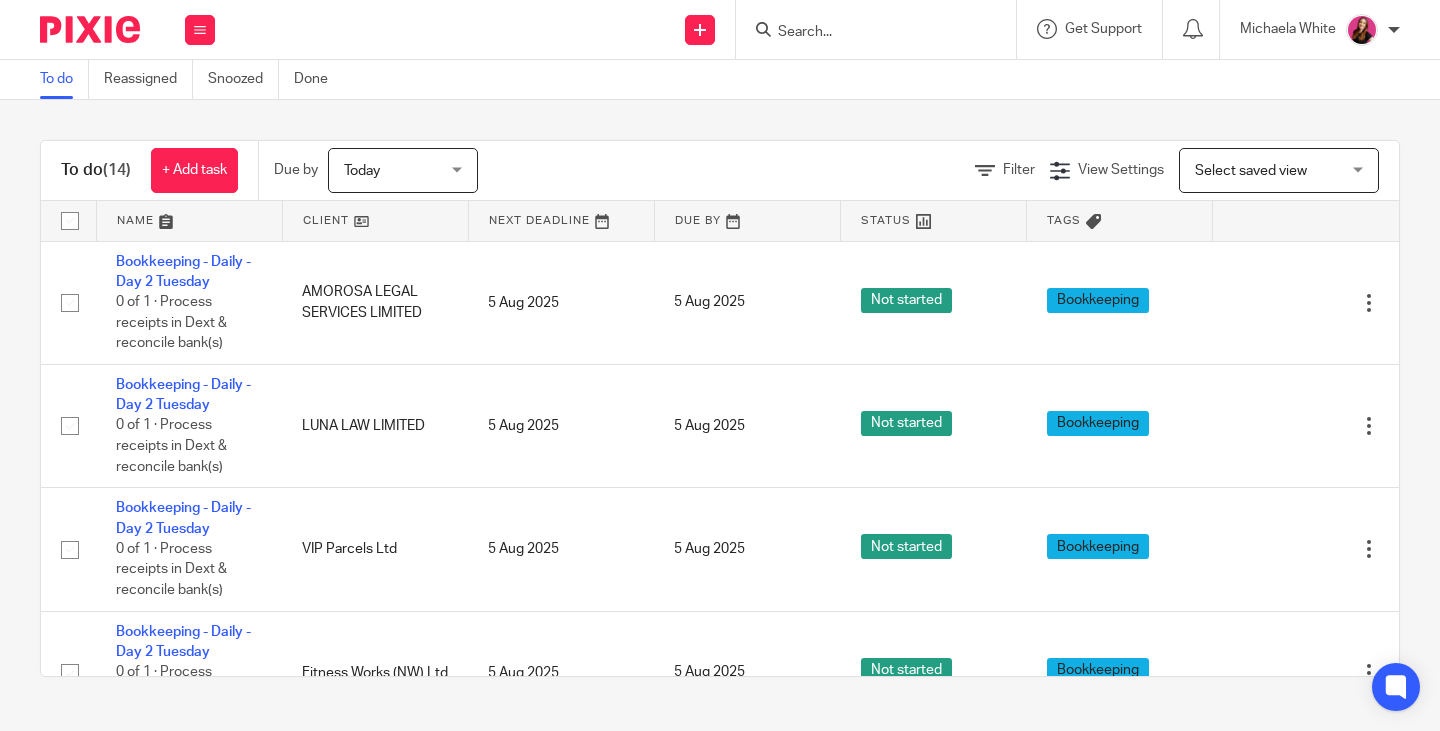 scroll, scrollTop: 0, scrollLeft: 0, axis: both 